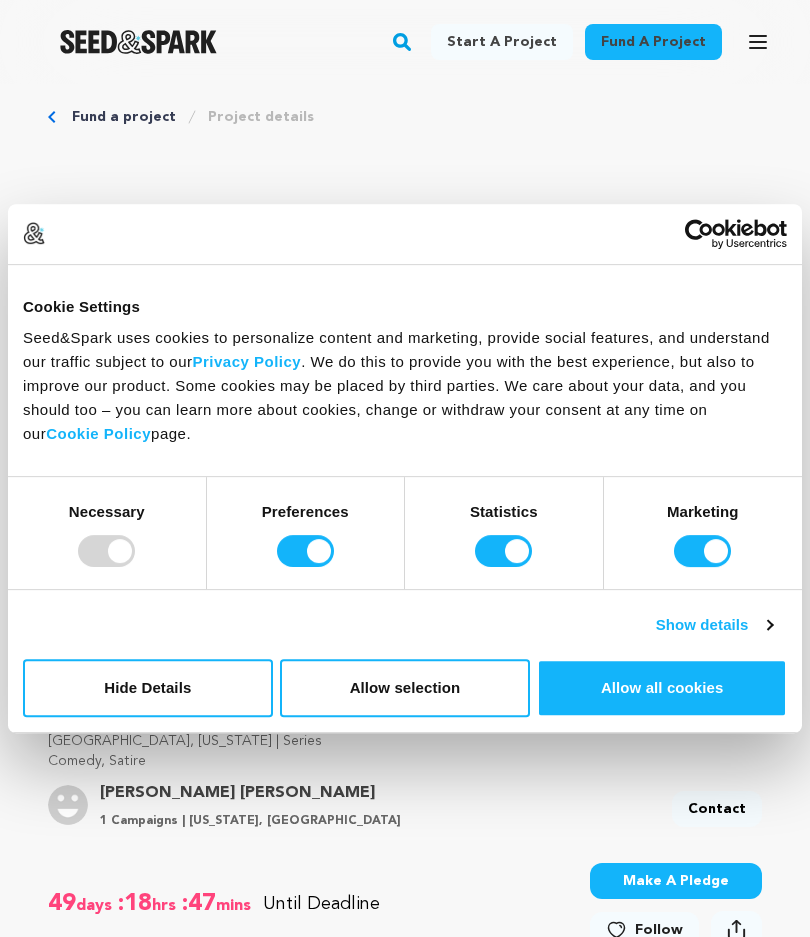 scroll, scrollTop: 0, scrollLeft: 0, axis: both 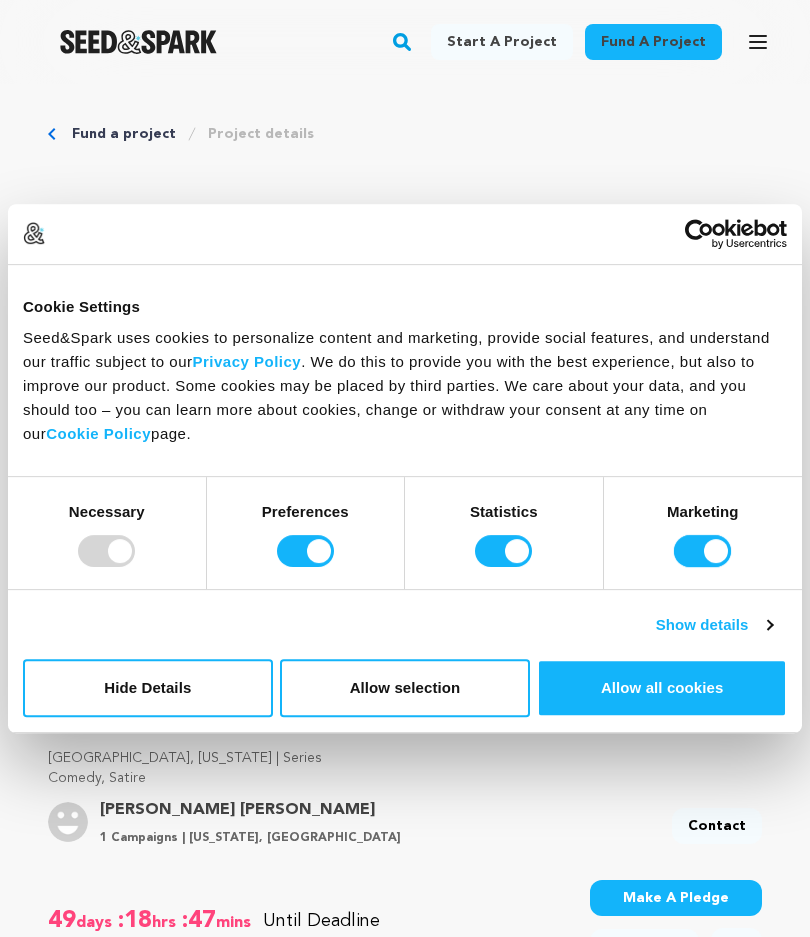 click on "Marketing" at bounding box center [702, 551] 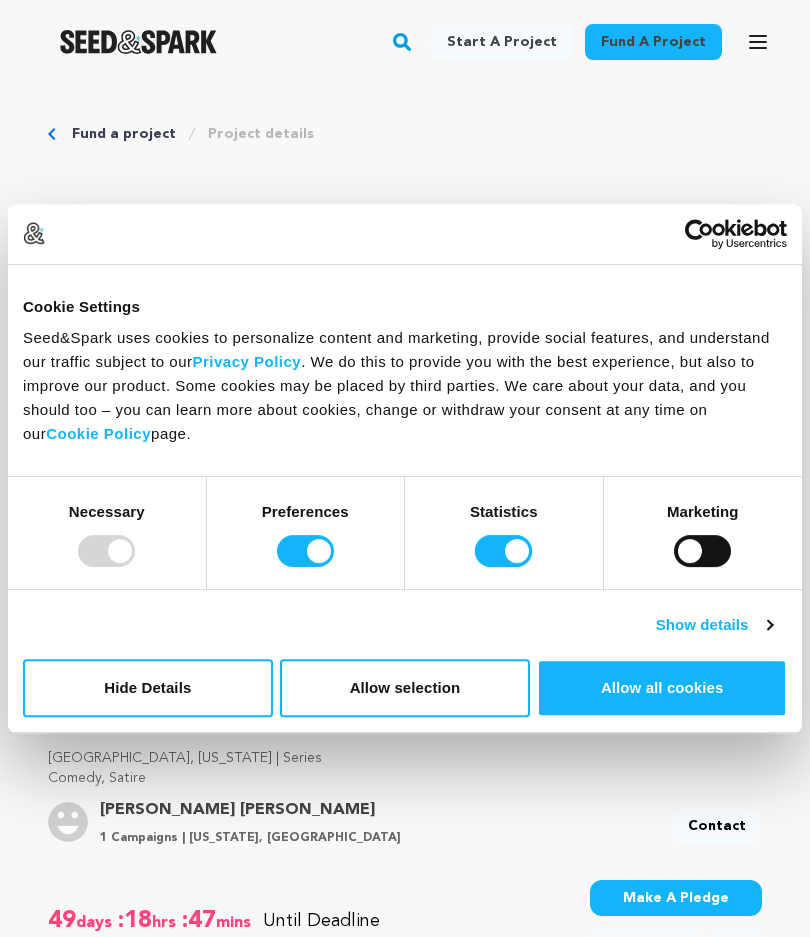 click on "Statistics" at bounding box center [503, 551] 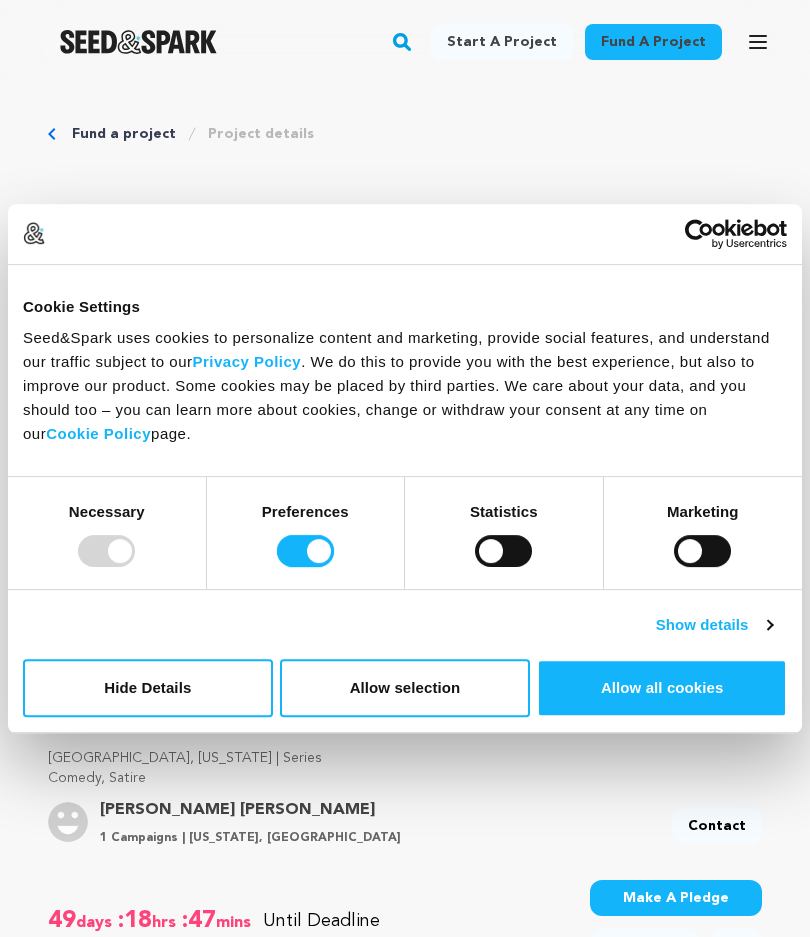 click on "Preferences" at bounding box center [305, 551] 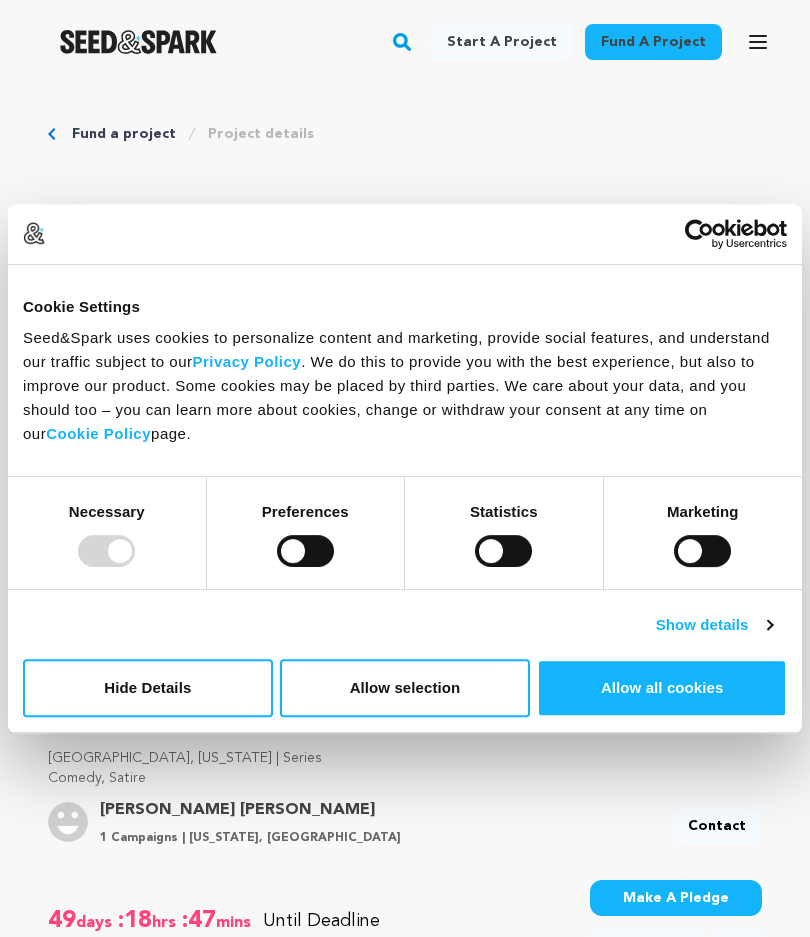 click on "Fund a project
Project details" at bounding box center (405, 134) 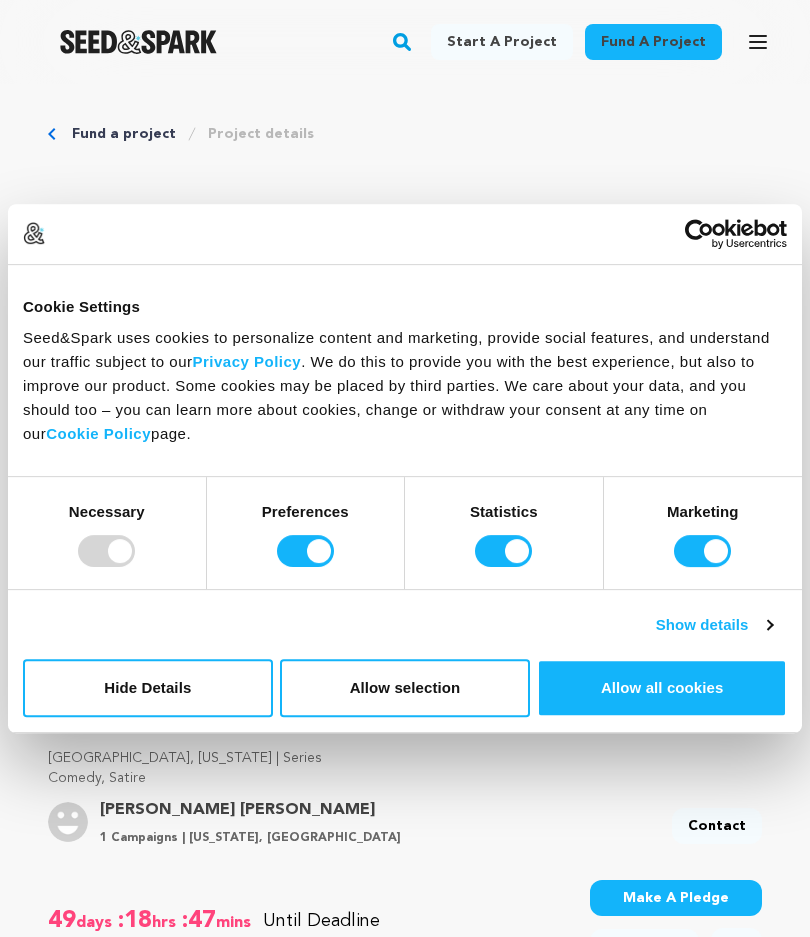 checkbox on "true" 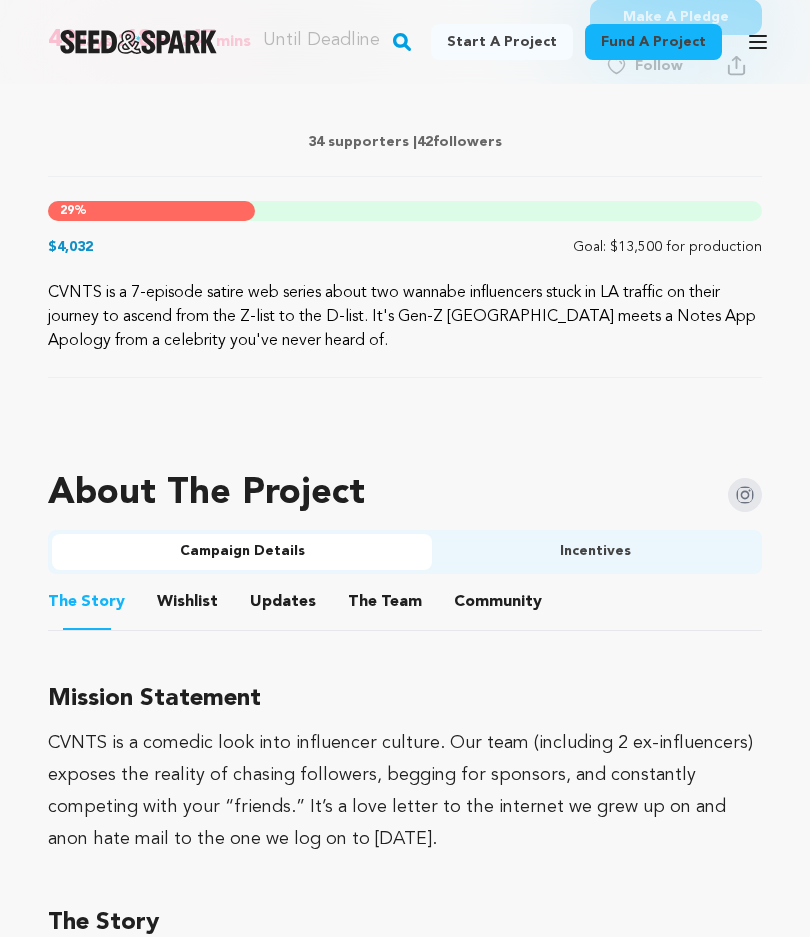 scroll, scrollTop: 955, scrollLeft: 0, axis: vertical 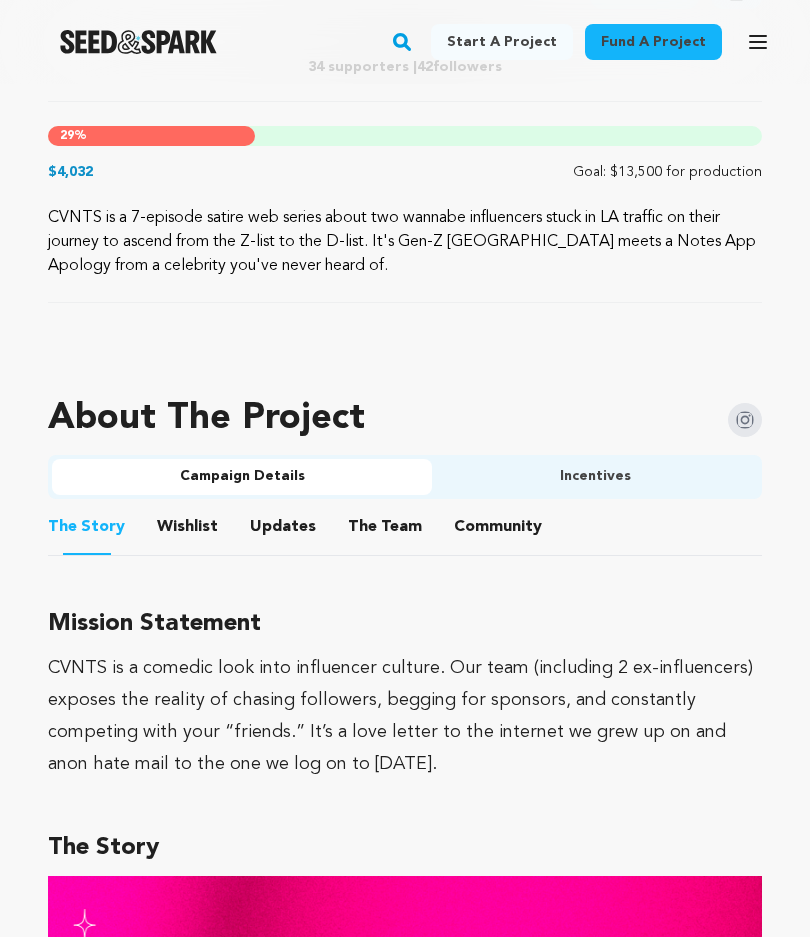 click on "Wishlist" at bounding box center (188, 532) 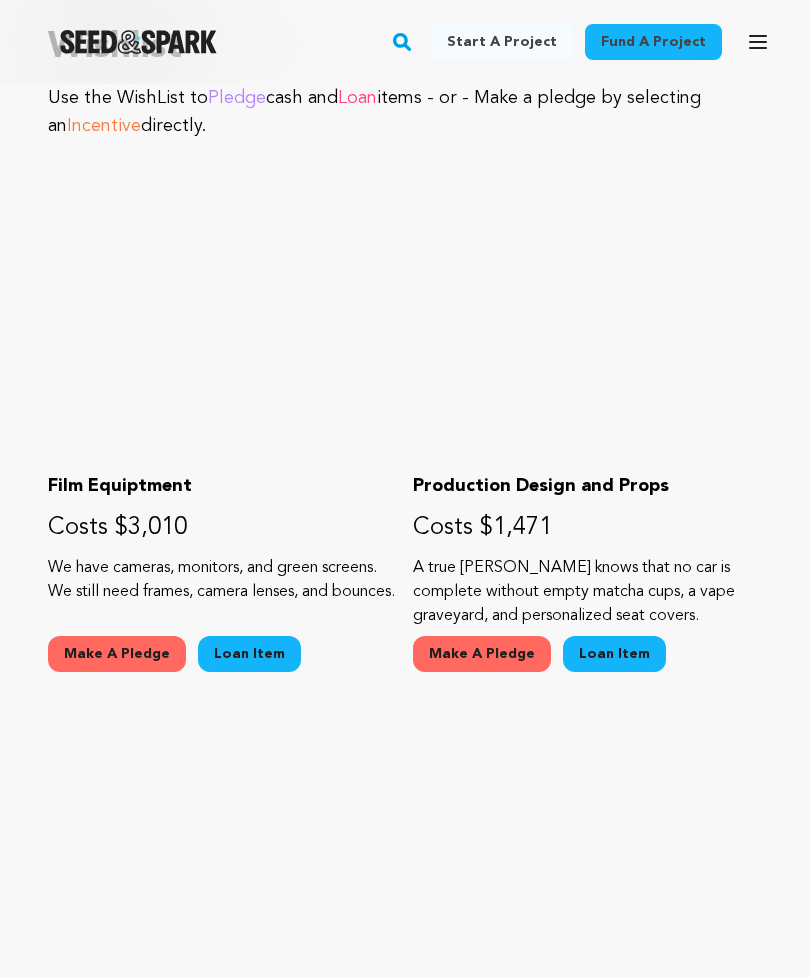 scroll, scrollTop: 1527, scrollLeft: 0, axis: vertical 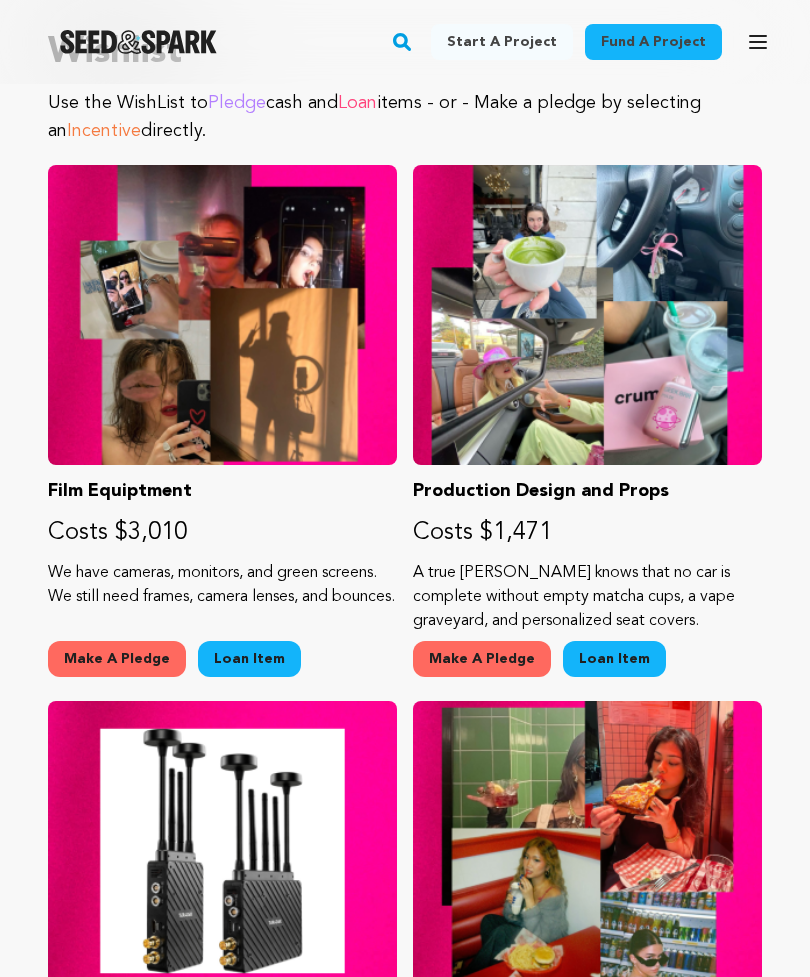click on "Loan Item" at bounding box center (614, 659) 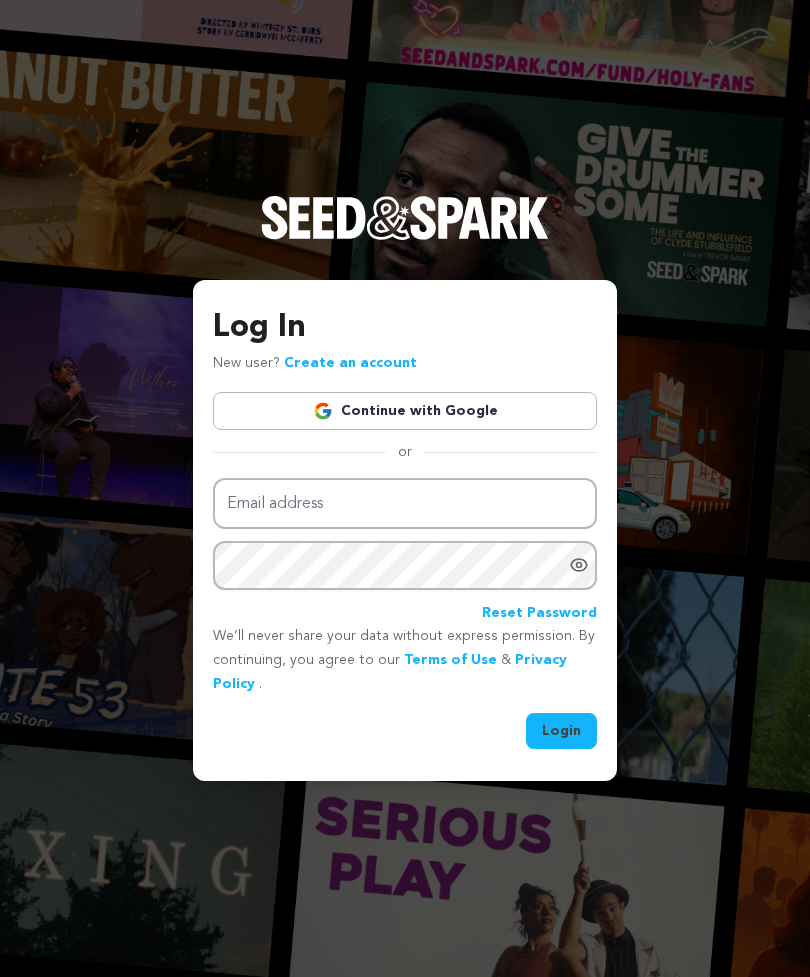 scroll, scrollTop: 0, scrollLeft: 0, axis: both 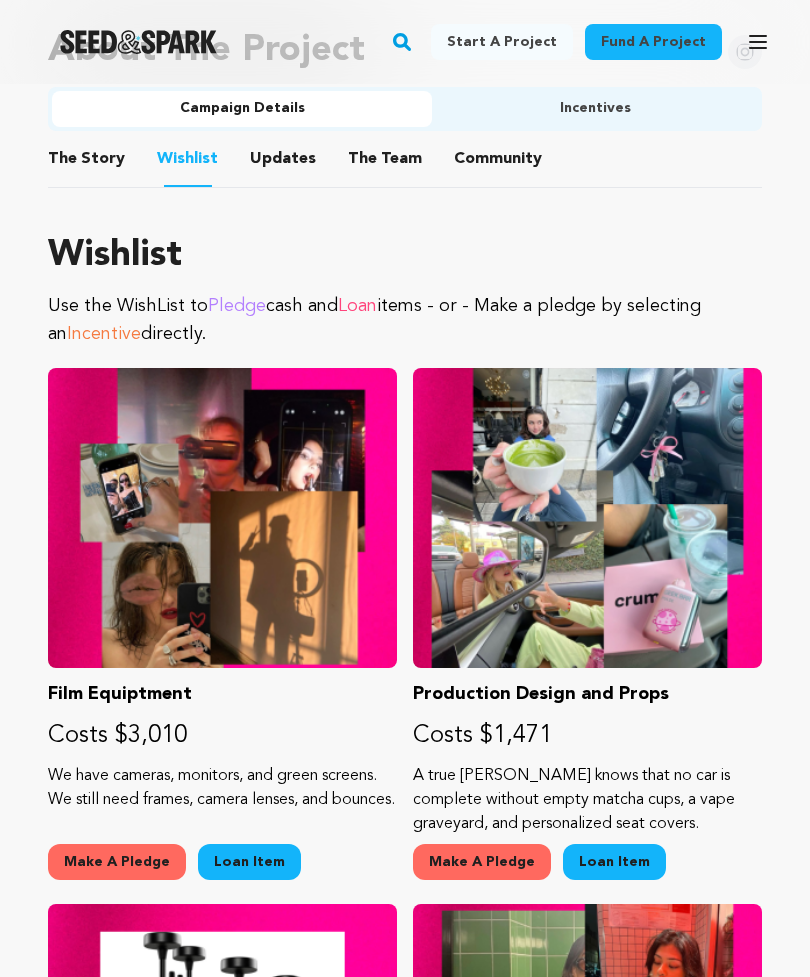 click on "Updates" at bounding box center [283, 164] 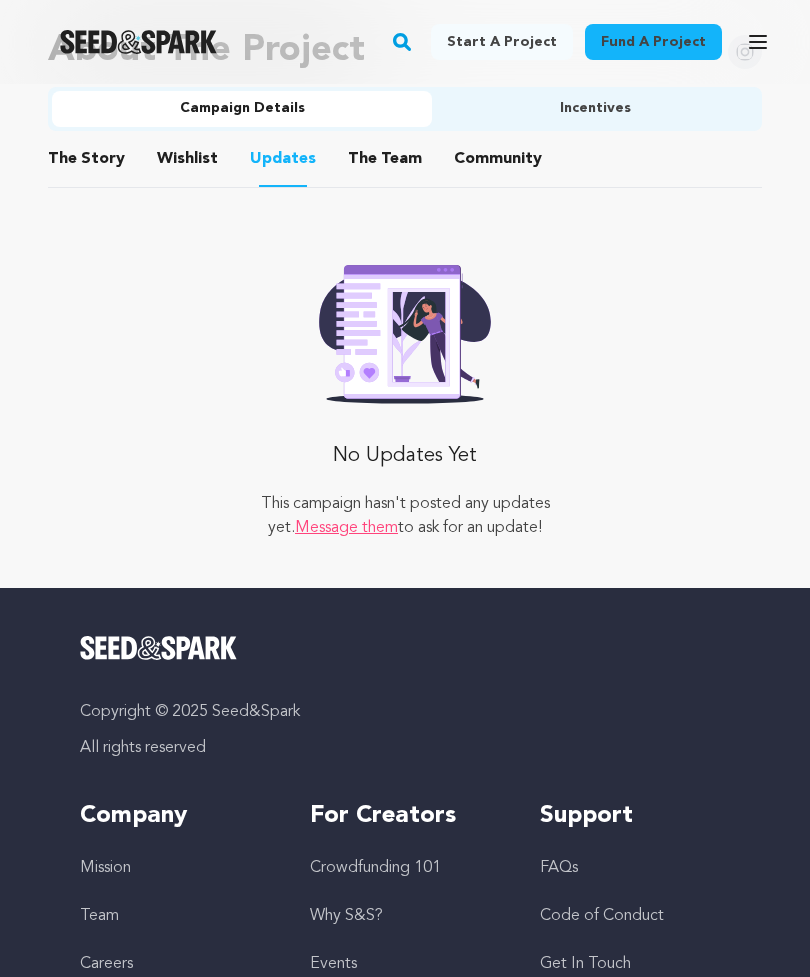 click on "The Team" at bounding box center (385, 163) 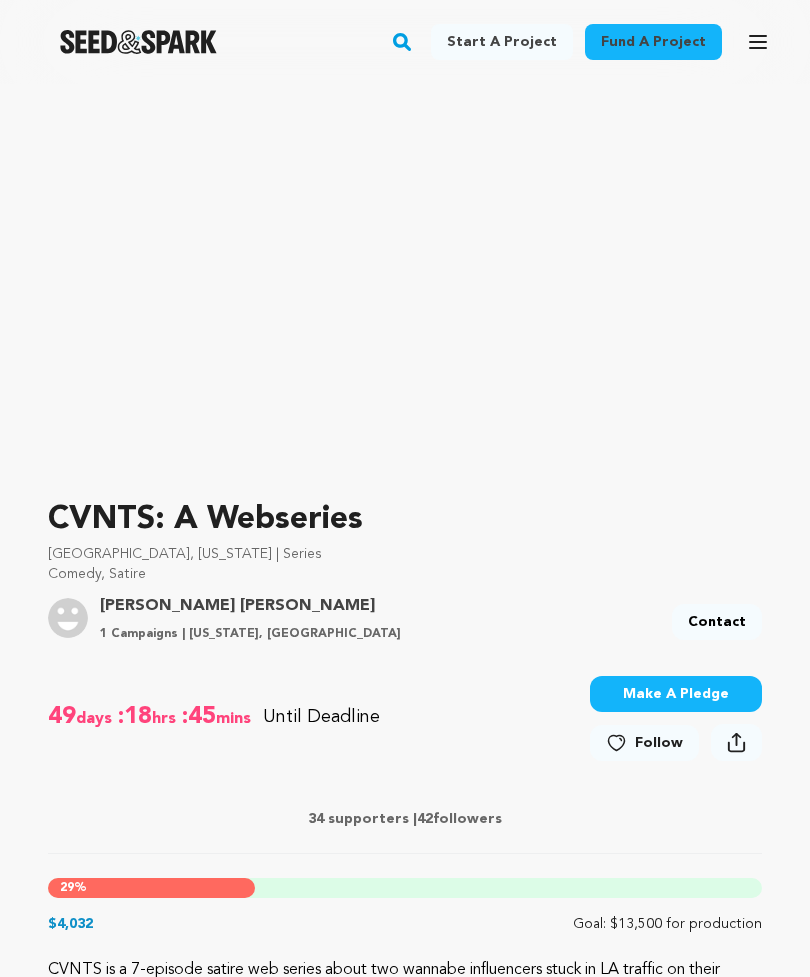 scroll, scrollTop: 211, scrollLeft: 0, axis: vertical 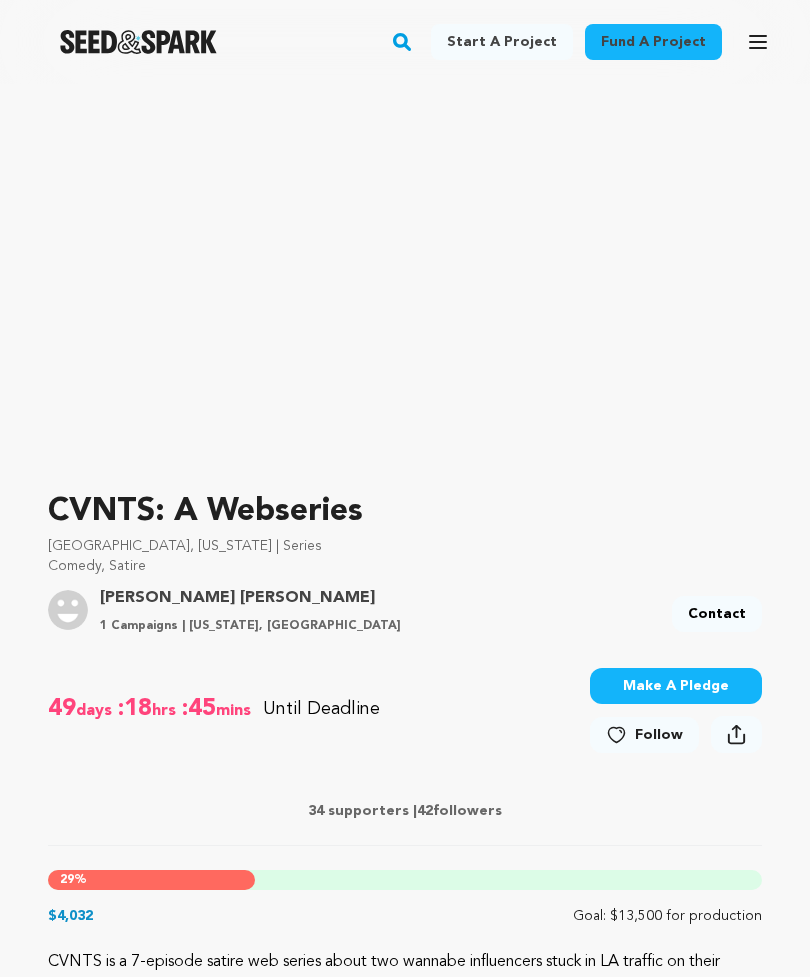 click on "Make A Pledge" at bounding box center (676, 687) 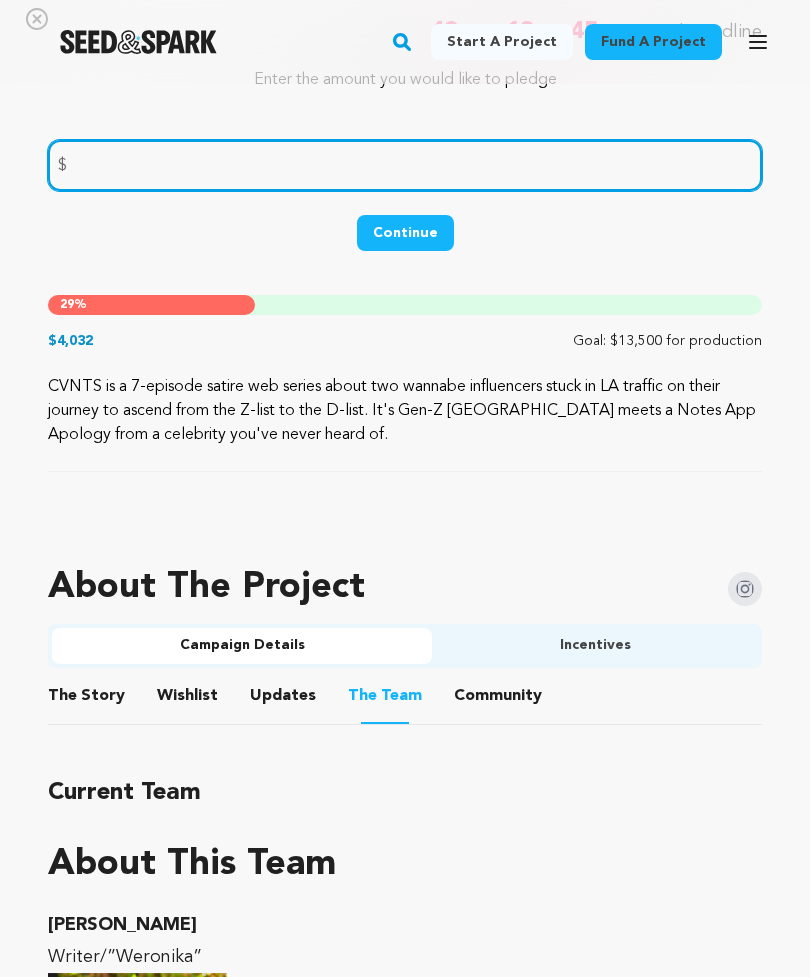 scroll, scrollTop: 904, scrollLeft: 0, axis: vertical 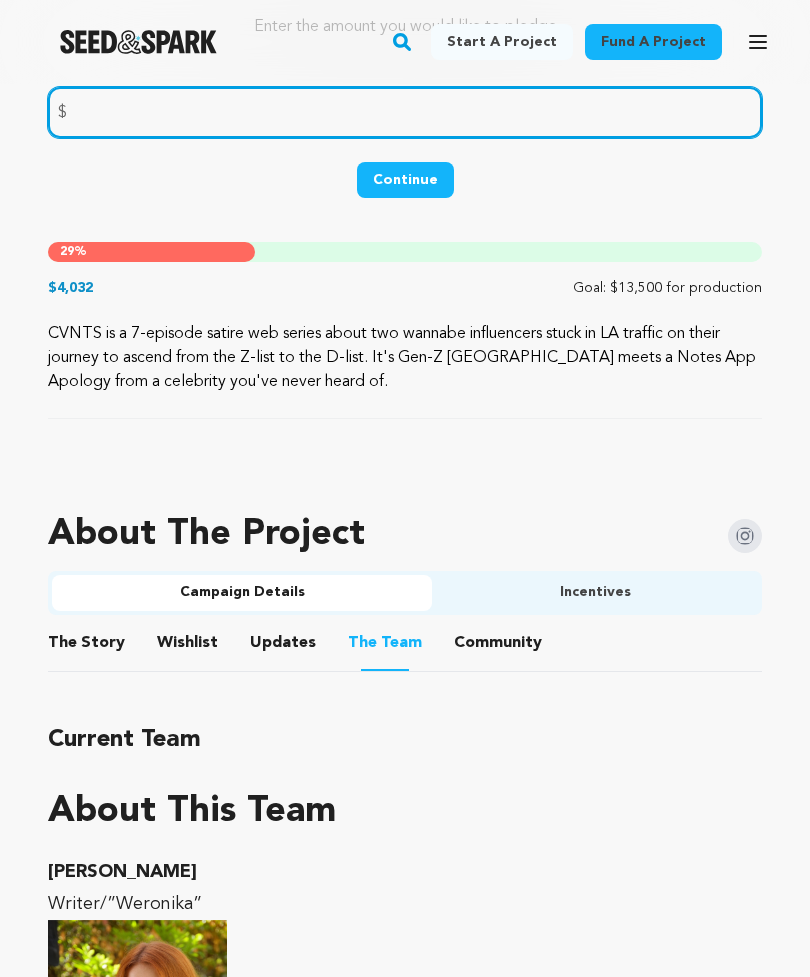 click on "Incentives" at bounding box center (595, 594) 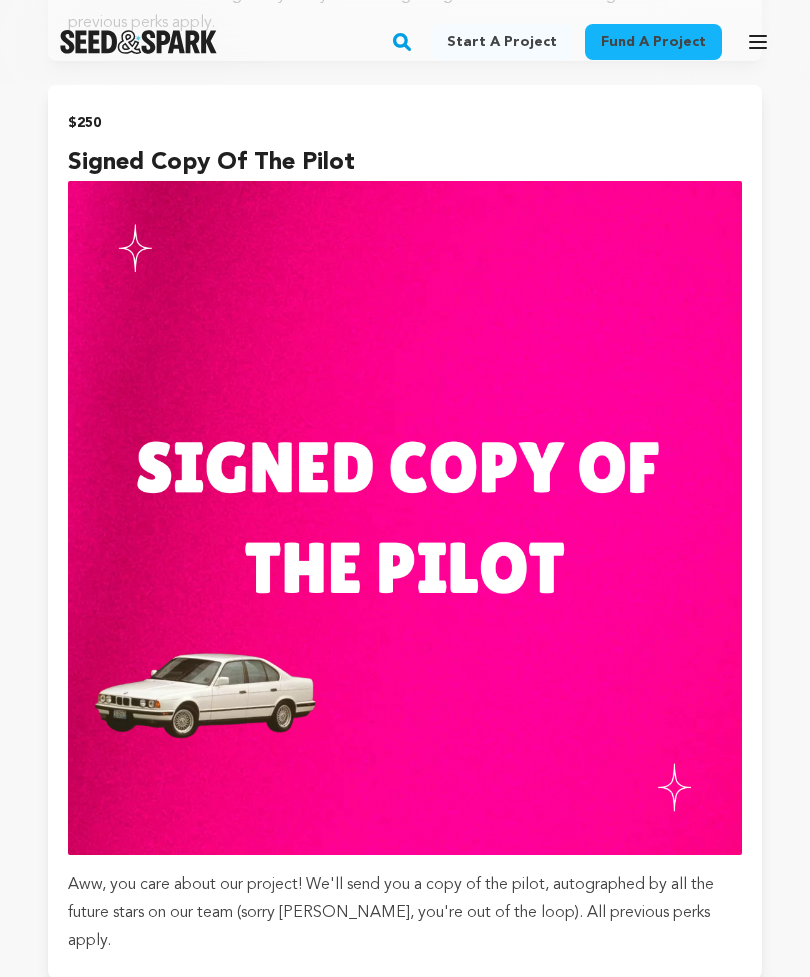 scroll, scrollTop: 5941, scrollLeft: 0, axis: vertical 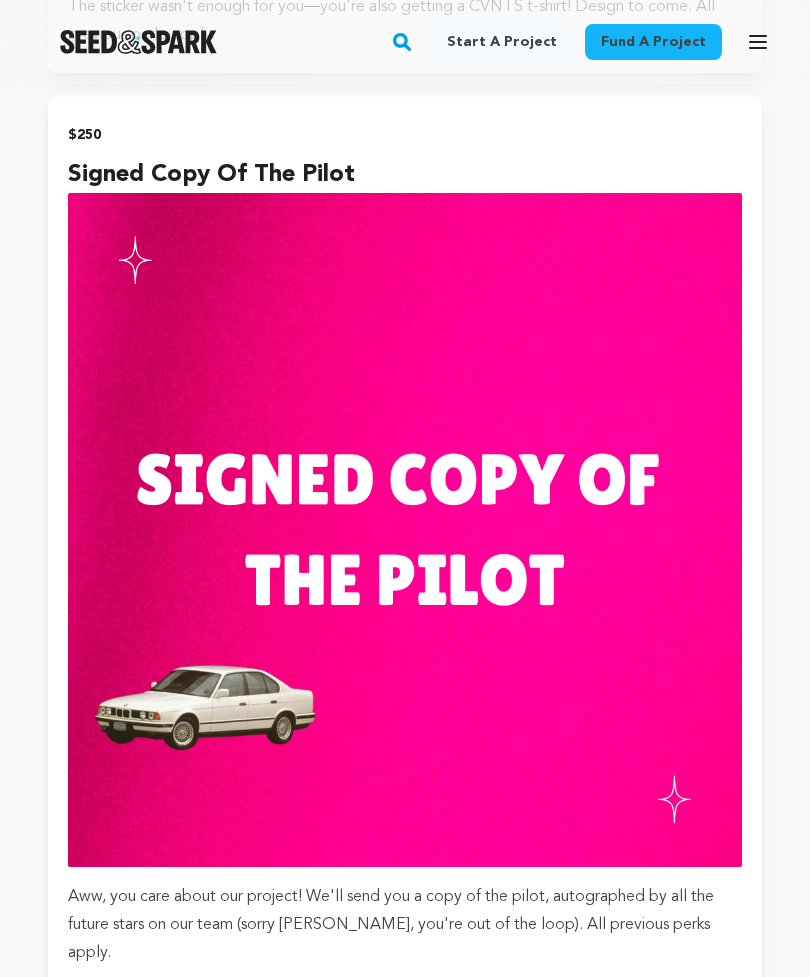 click at bounding box center (405, 530) 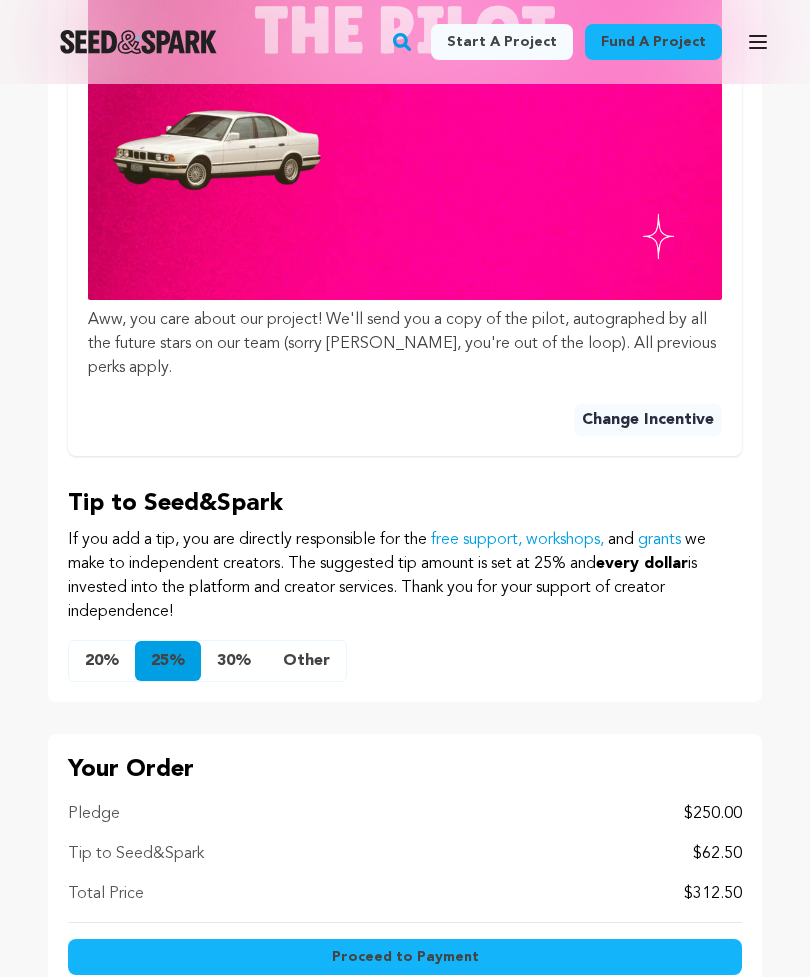 scroll, scrollTop: 1412, scrollLeft: 0, axis: vertical 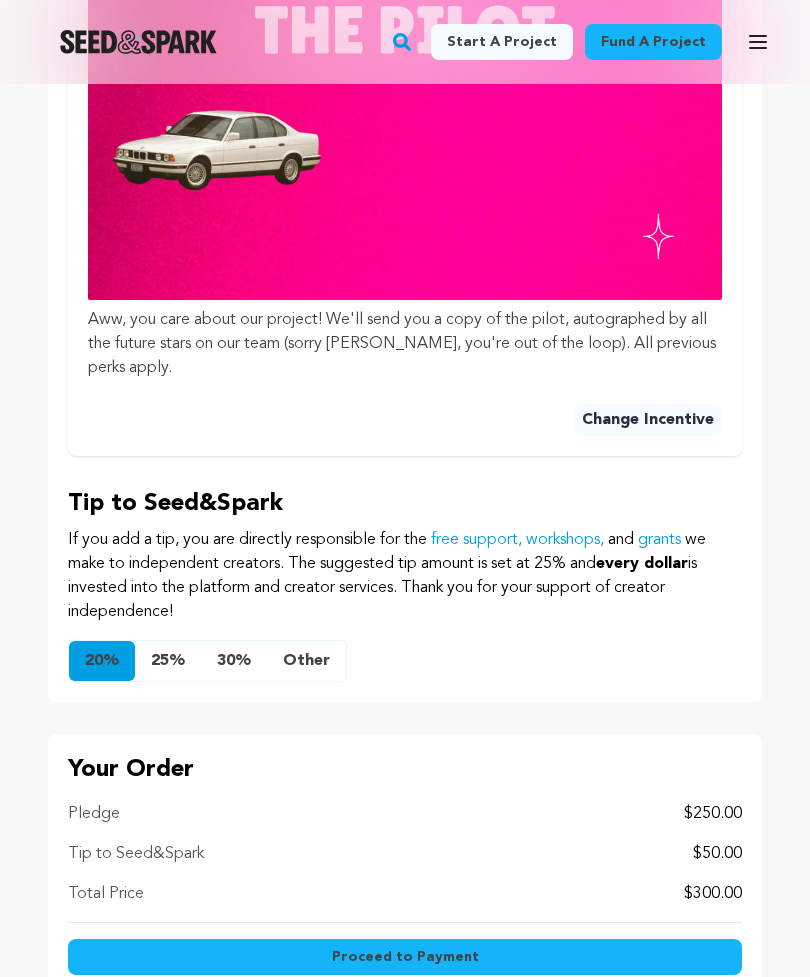 click on "Other" at bounding box center [306, 661] 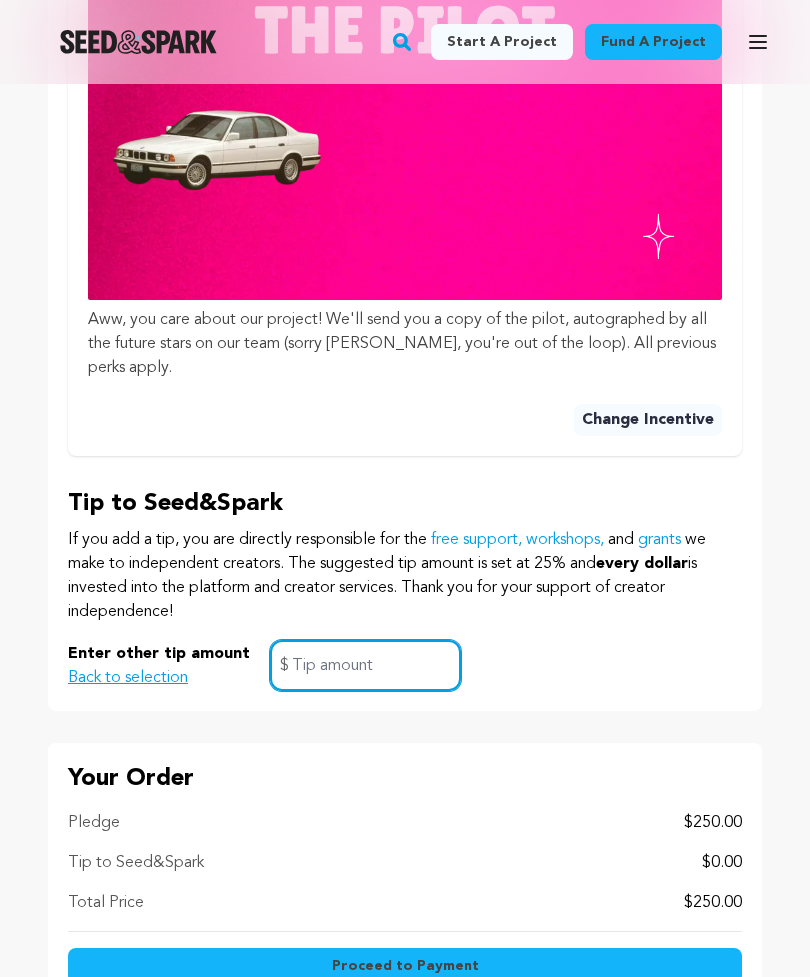 click at bounding box center [365, 665] 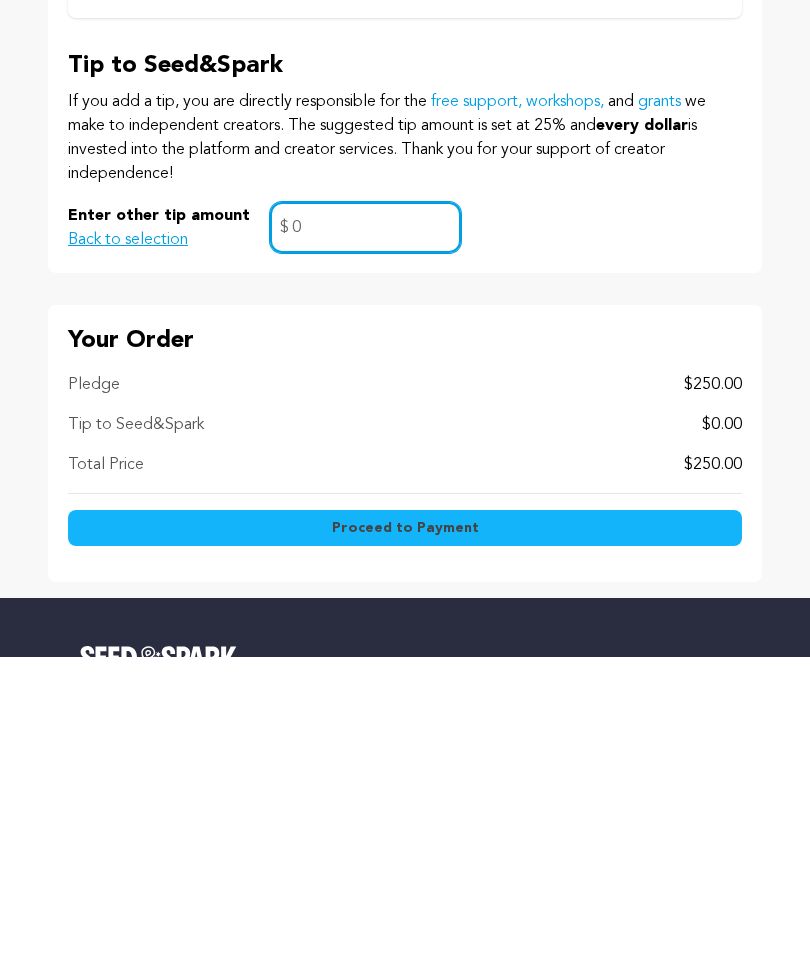scroll, scrollTop: 1593, scrollLeft: 0, axis: vertical 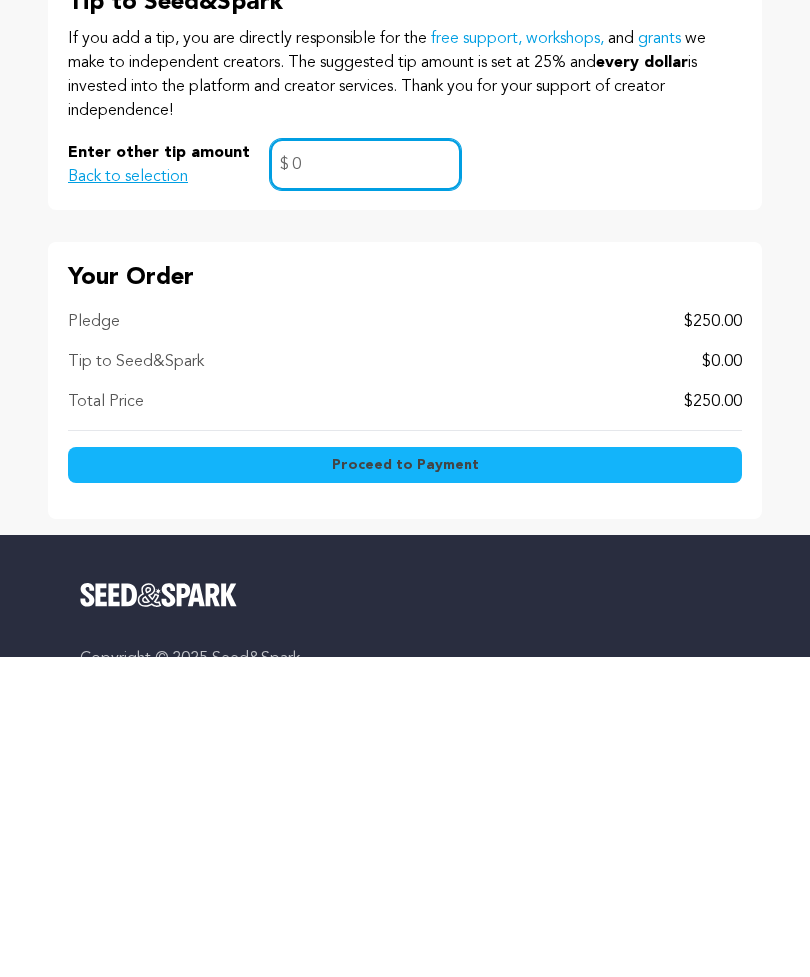 type on "0" 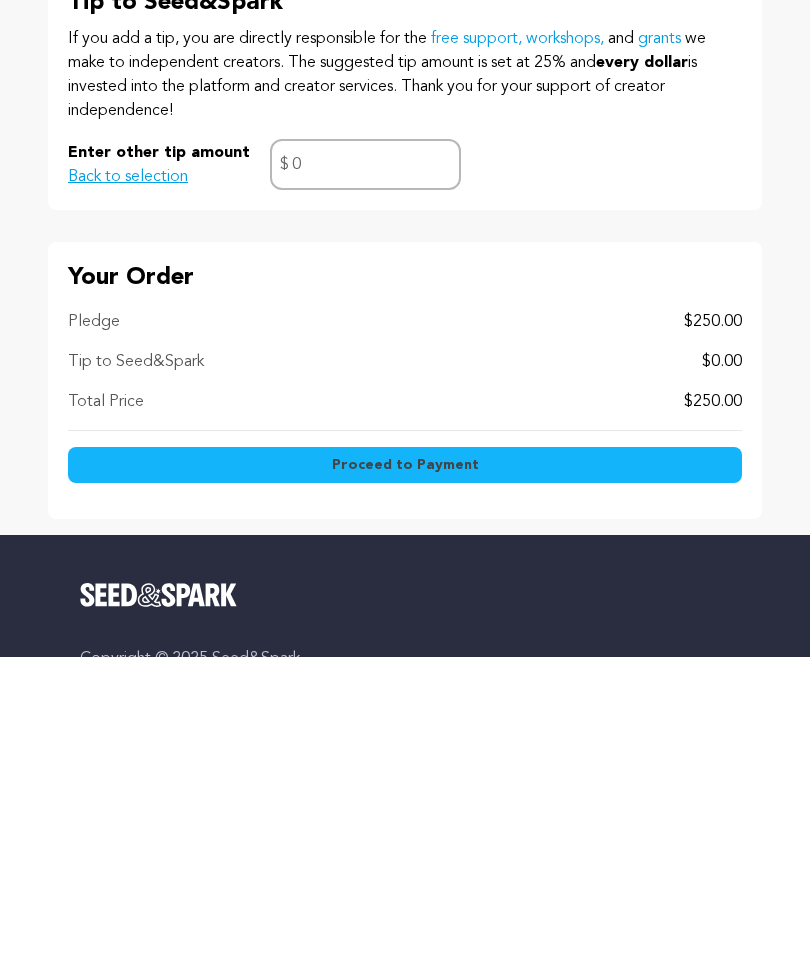 click on "Proceed to Payment" at bounding box center [405, 785] 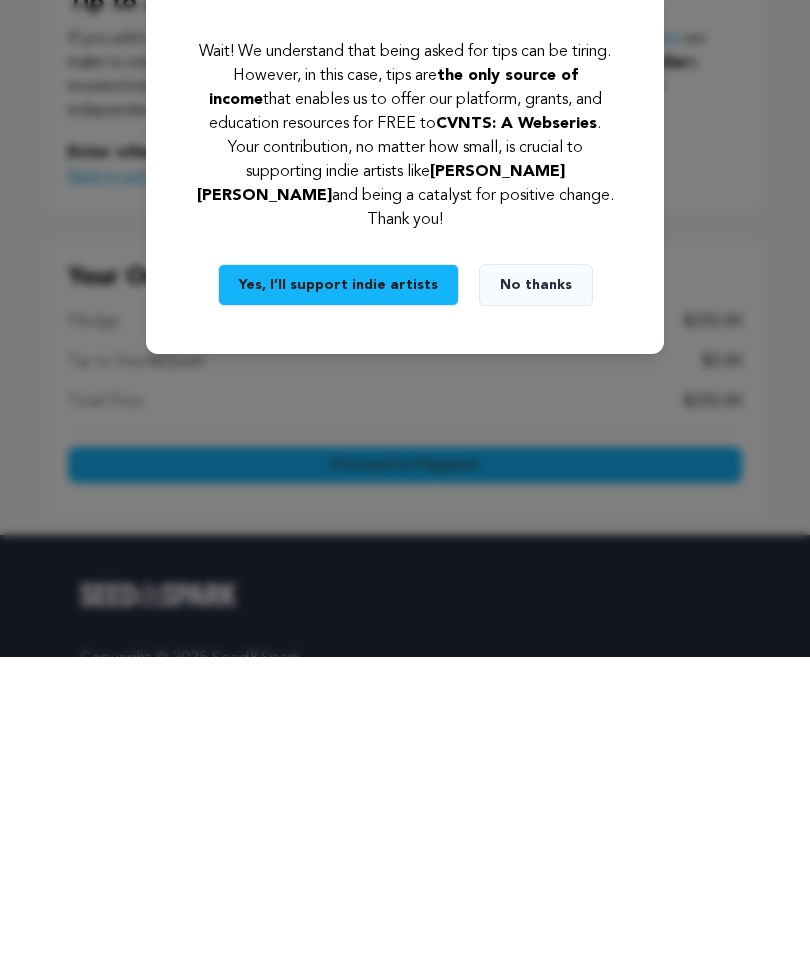 scroll, scrollTop: 1913, scrollLeft: 0, axis: vertical 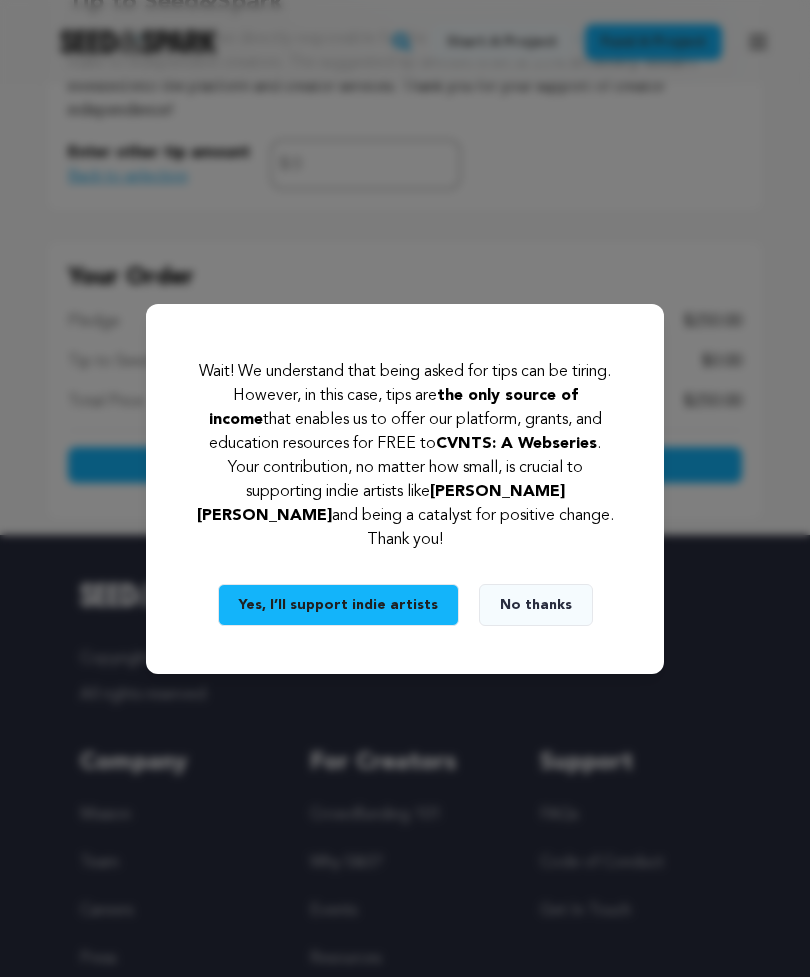 click on "No thanks" at bounding box center [536, 605] 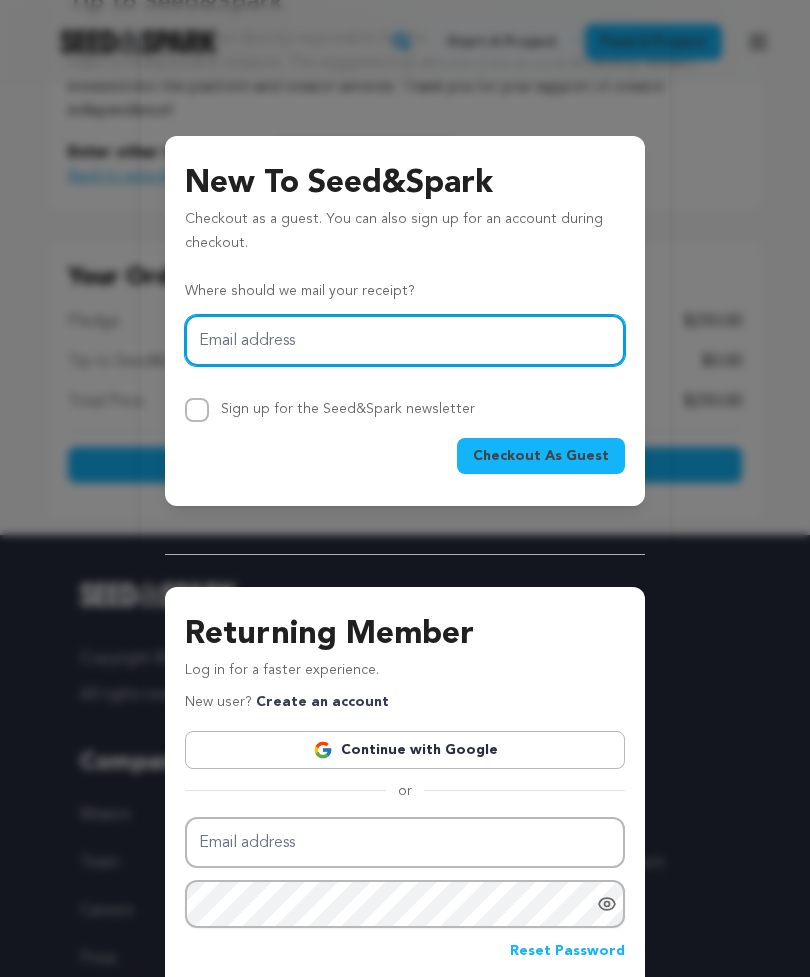 click on "Email address" at bounding box center [405, 340] 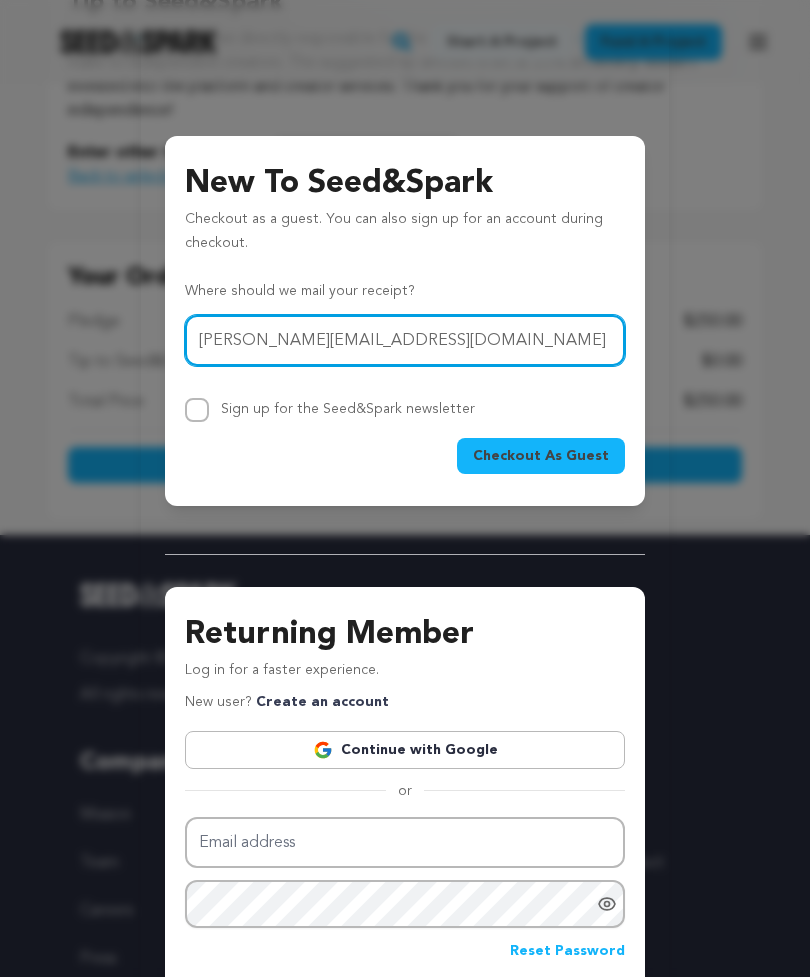 type on "toni@sgoldsobel.com" 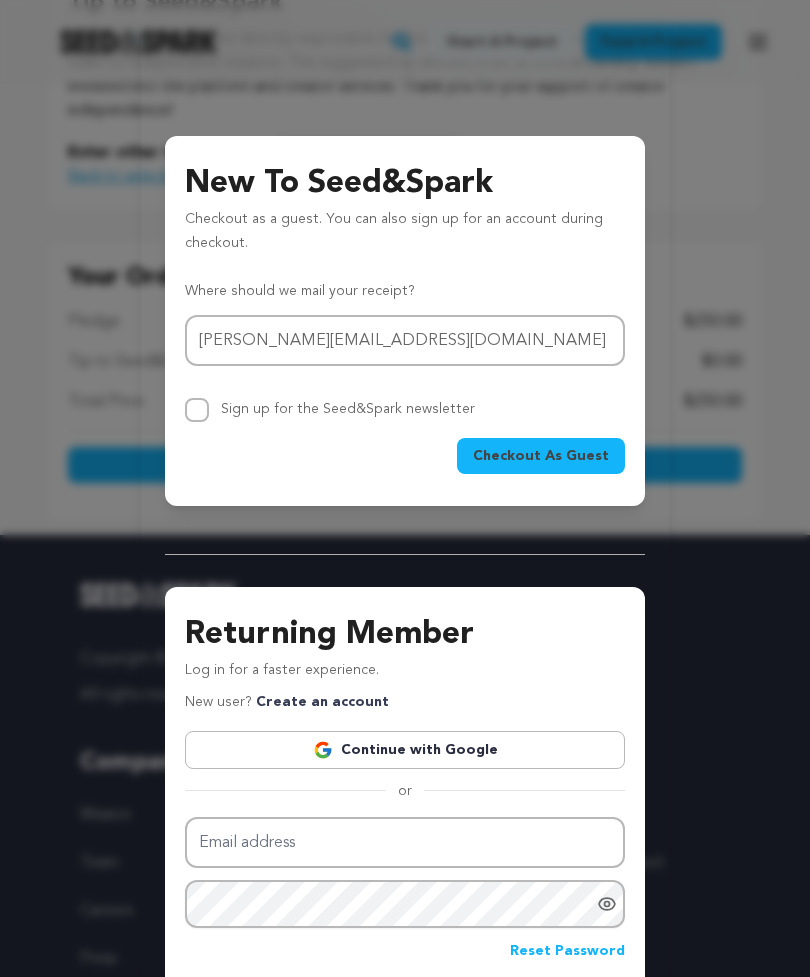 click on "Checkout As Guest" at bounding box center [541, 456] 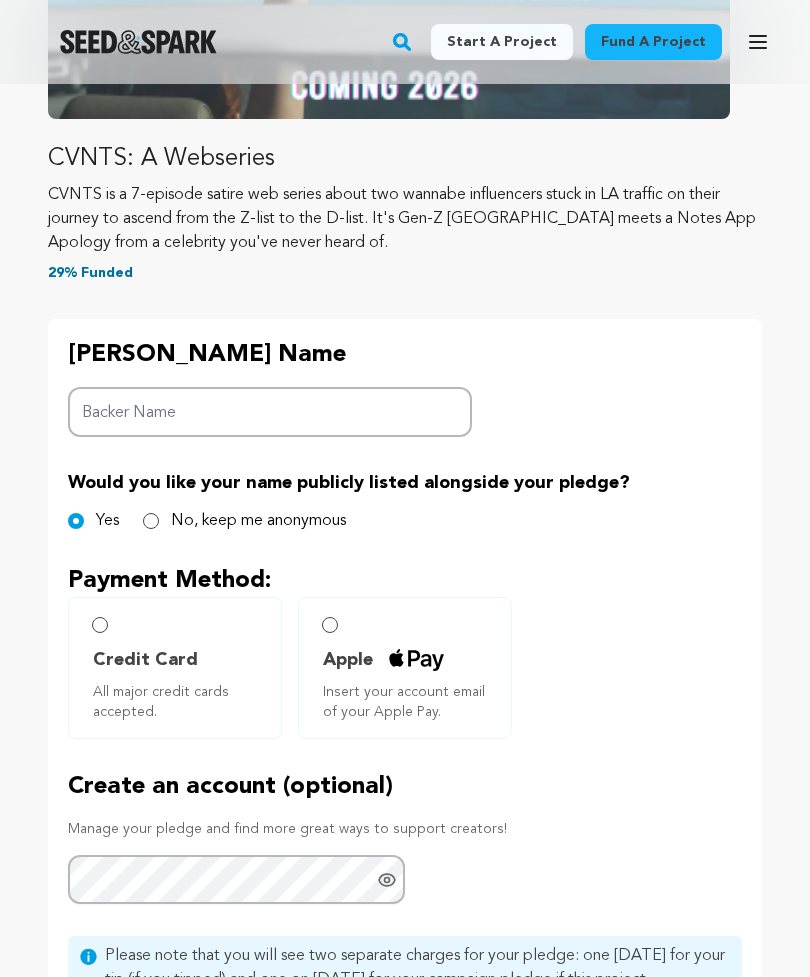 scroll, scrollTop: 528, scrollLeft: 0, axis: vertical 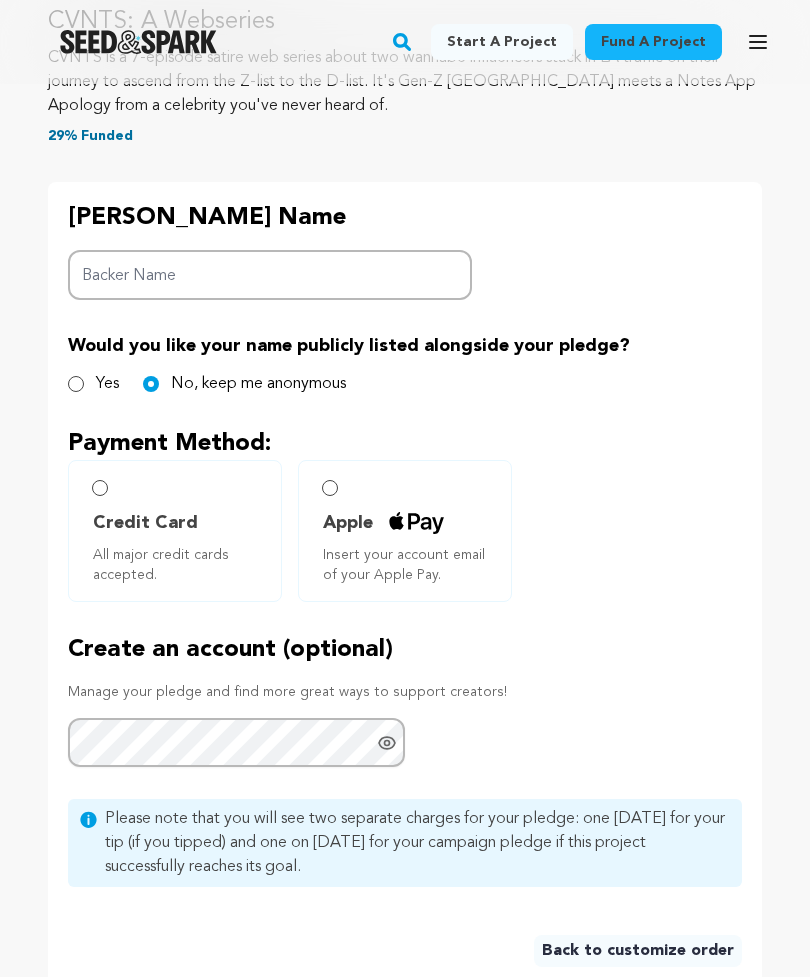 click on "Credit Card
All major credit cards accepted." at bounding box center [175, 531] 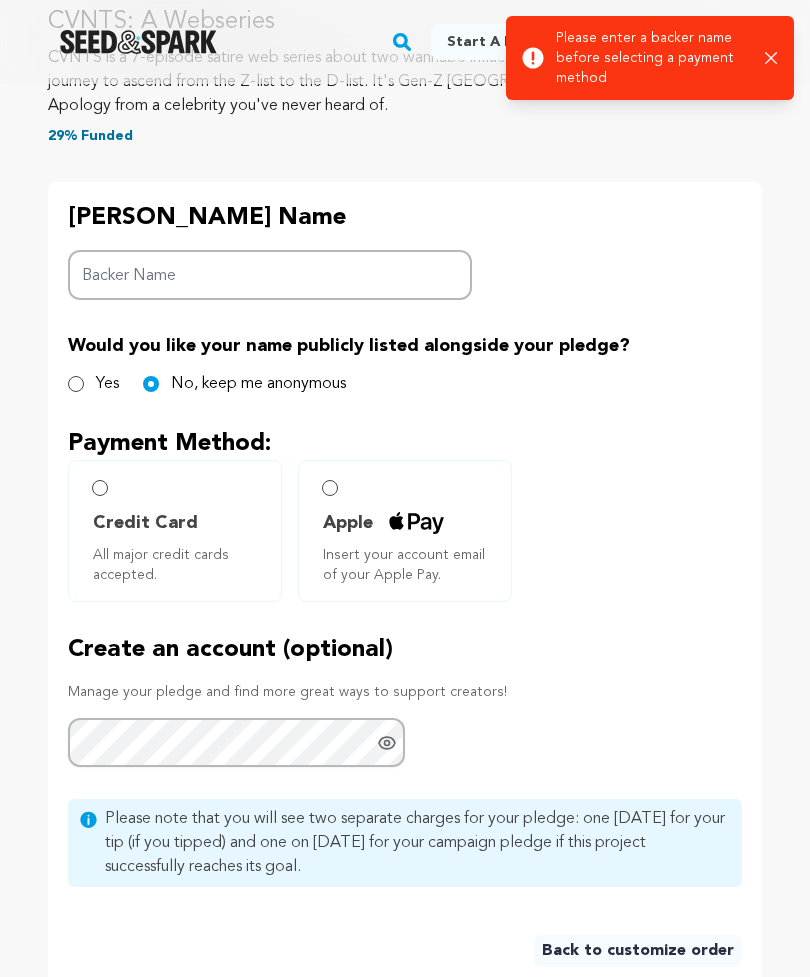 click on "Credit Card
All major credit cards accepted." at bounding box center [100, 488] 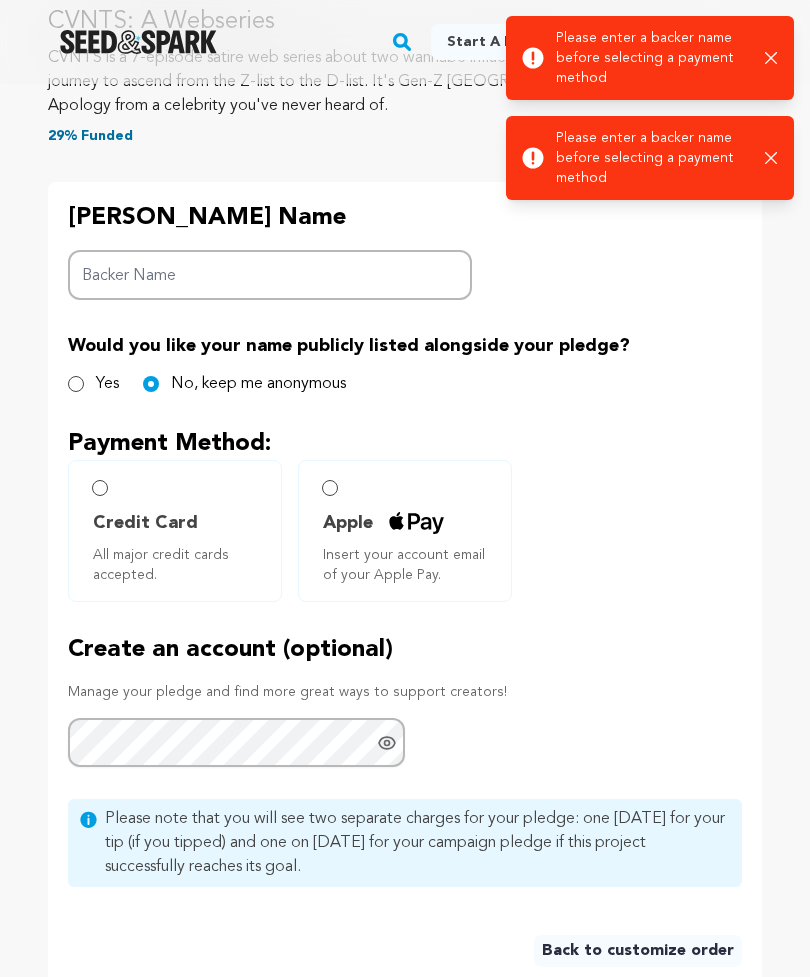 click 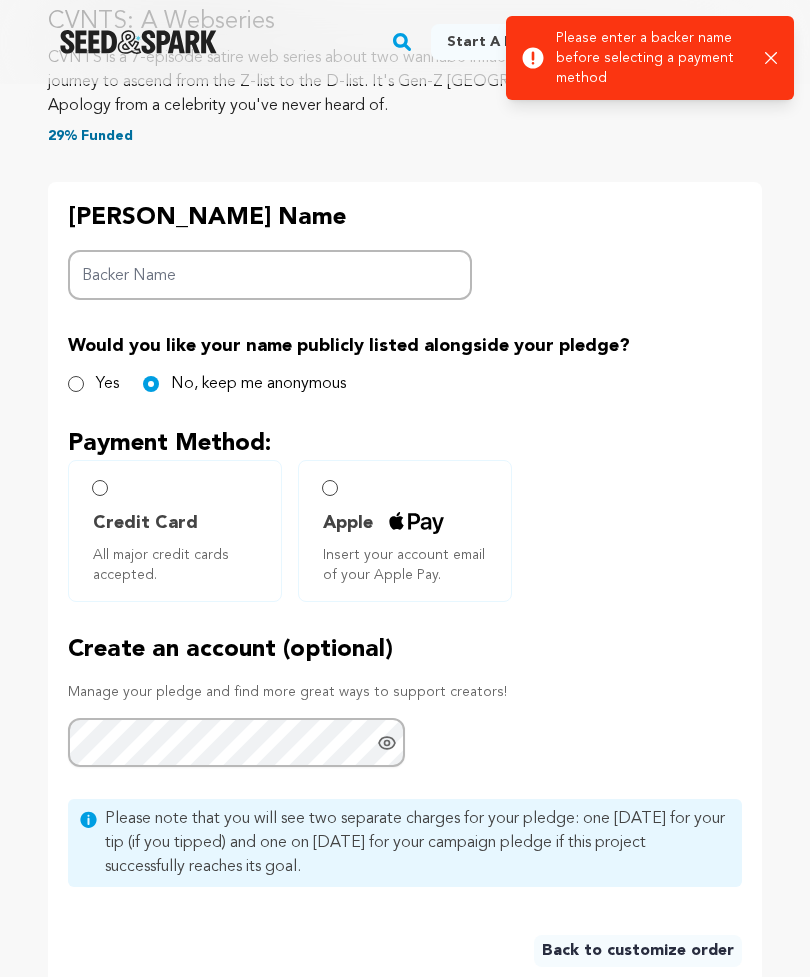 click 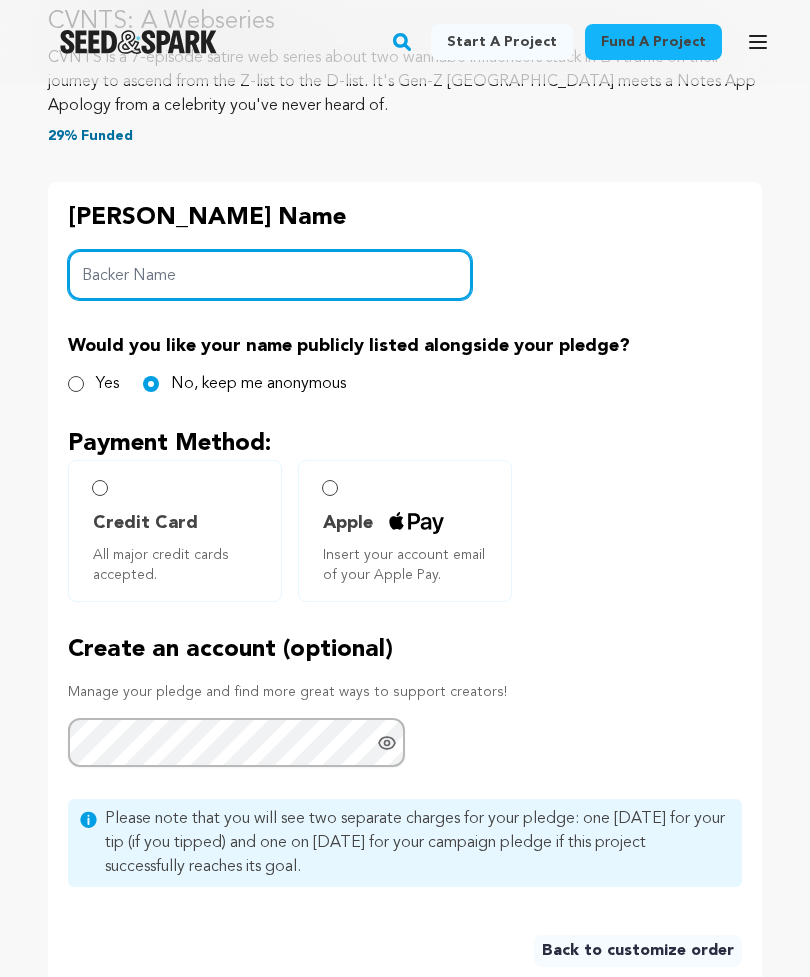click on "Backer Name" at bounding box center [270, 275] 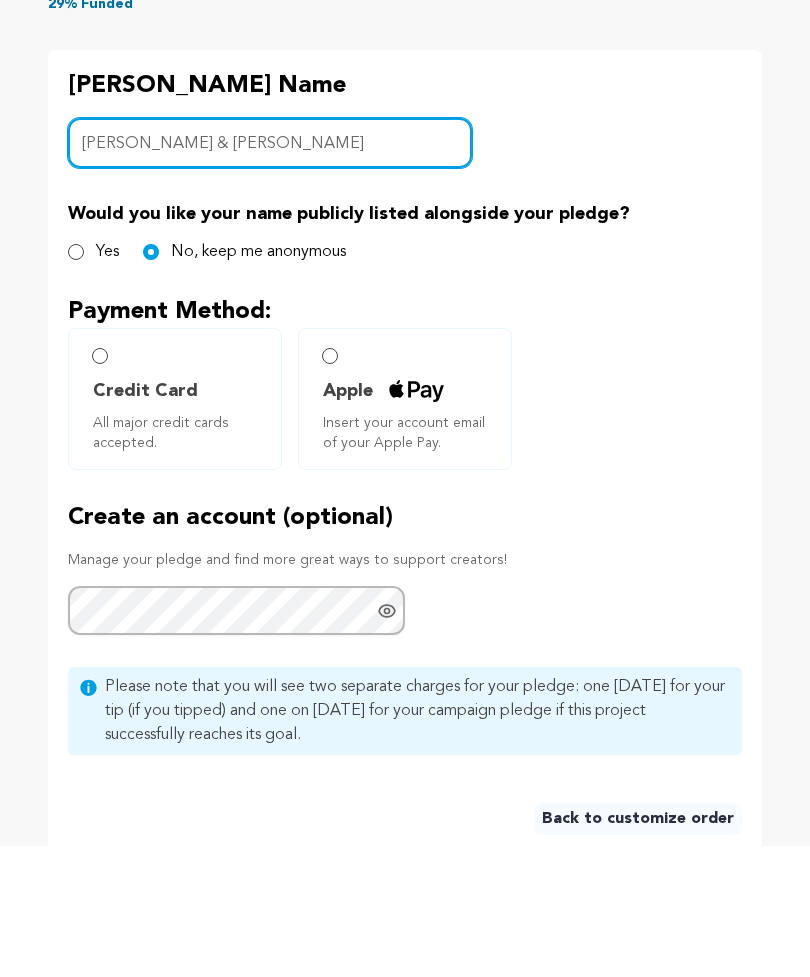type on "[PERSON_NAME] & [PERSON_NAME]" 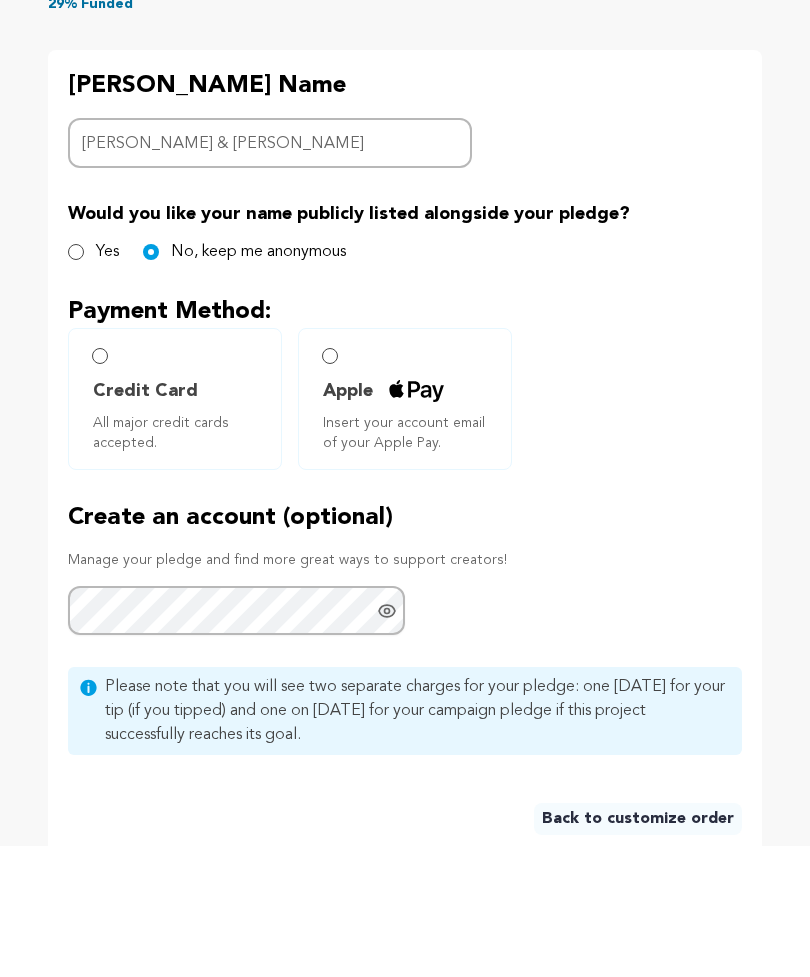 click on "Yes" at bounding box center [76, 384] 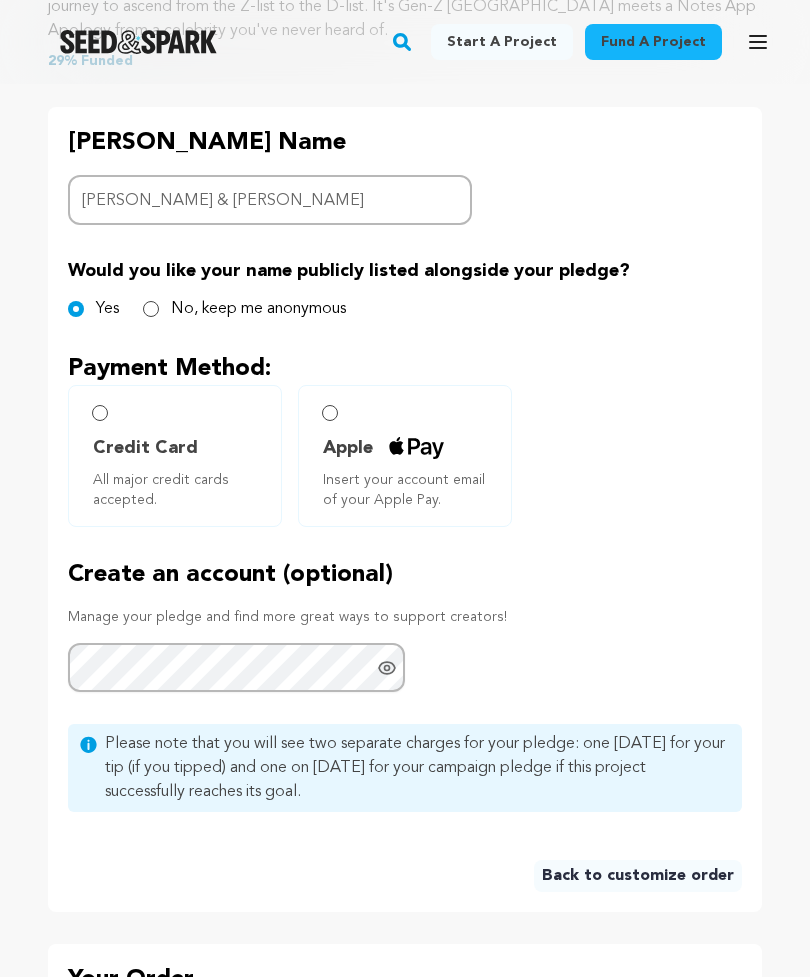 scroll, scrollTop: 697, scrollLeft: 0, axis: vertical 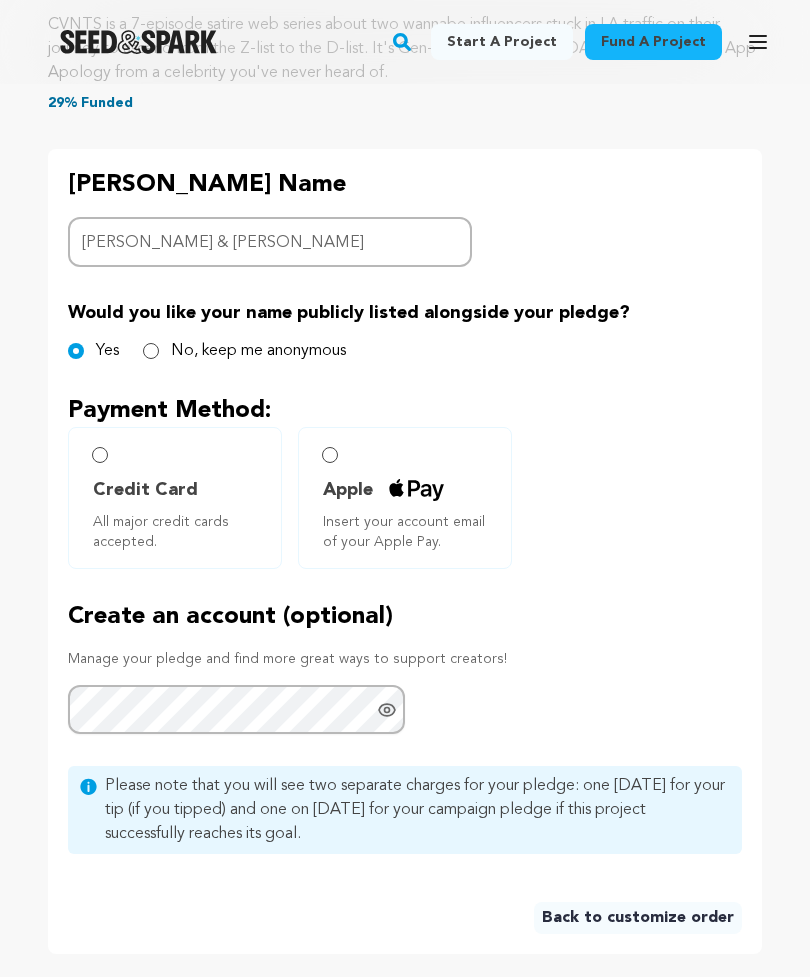 click on "No, keep me anonymous" at bounding box center (151, 352) 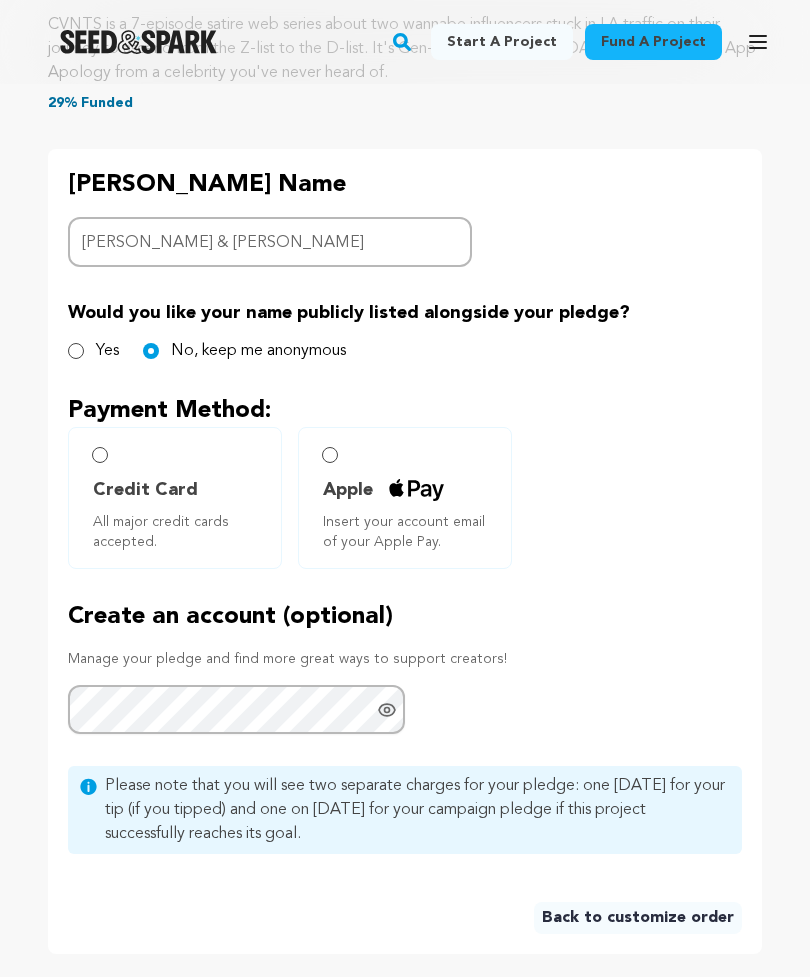 click on "Credit Card
All major credit cards accepted." at bounding box center [100, 456] 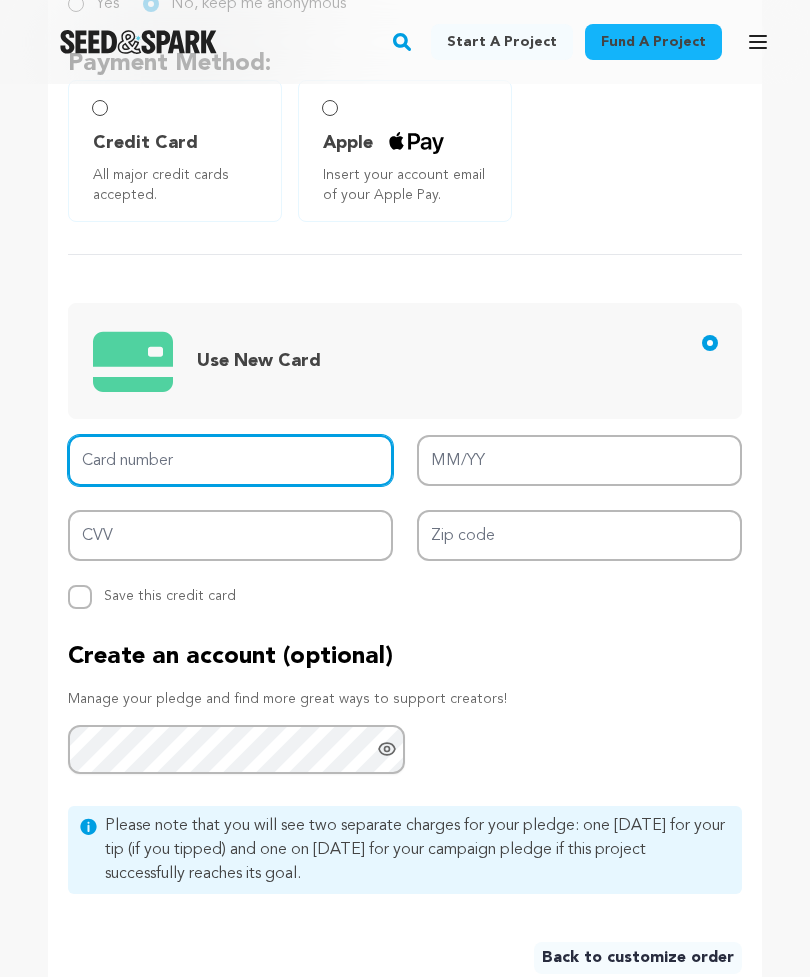 click on "Card number" at bounding box center [230, 460] 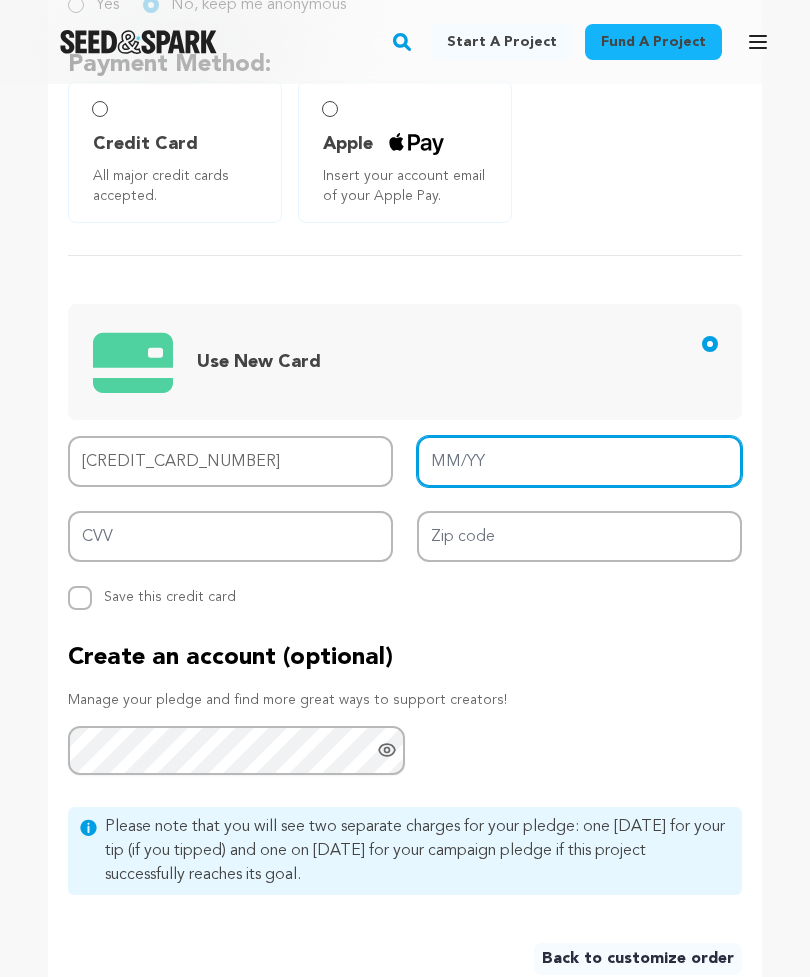type on "3737 6737 4462 003" 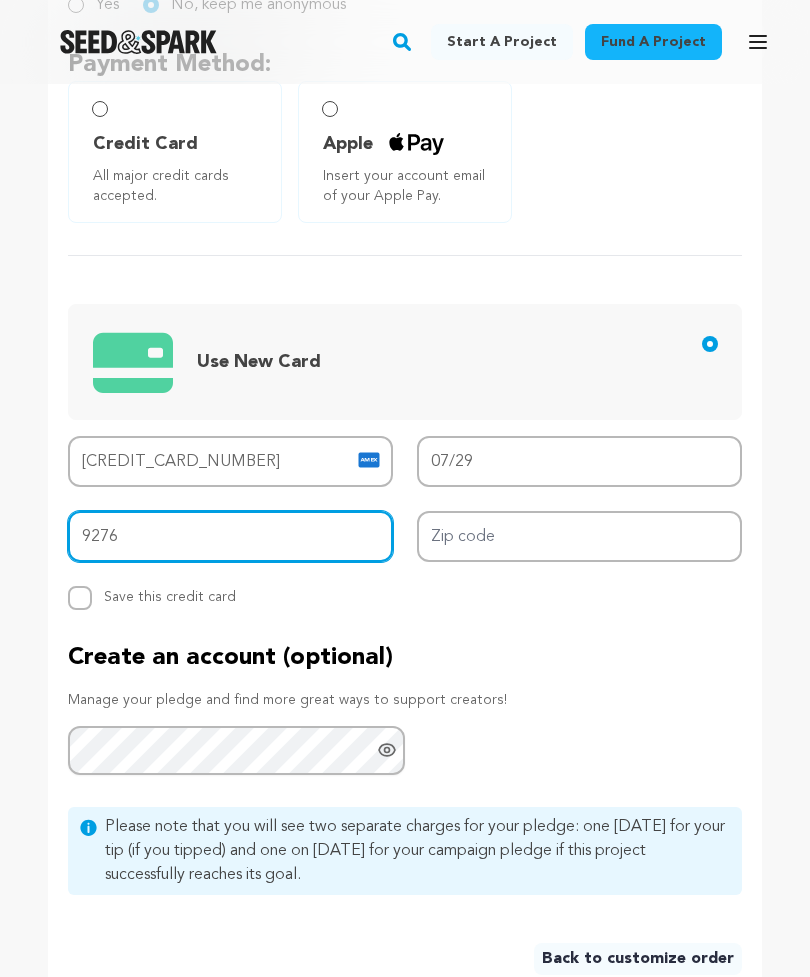 click on "9276" at bounding box center (230, 536) 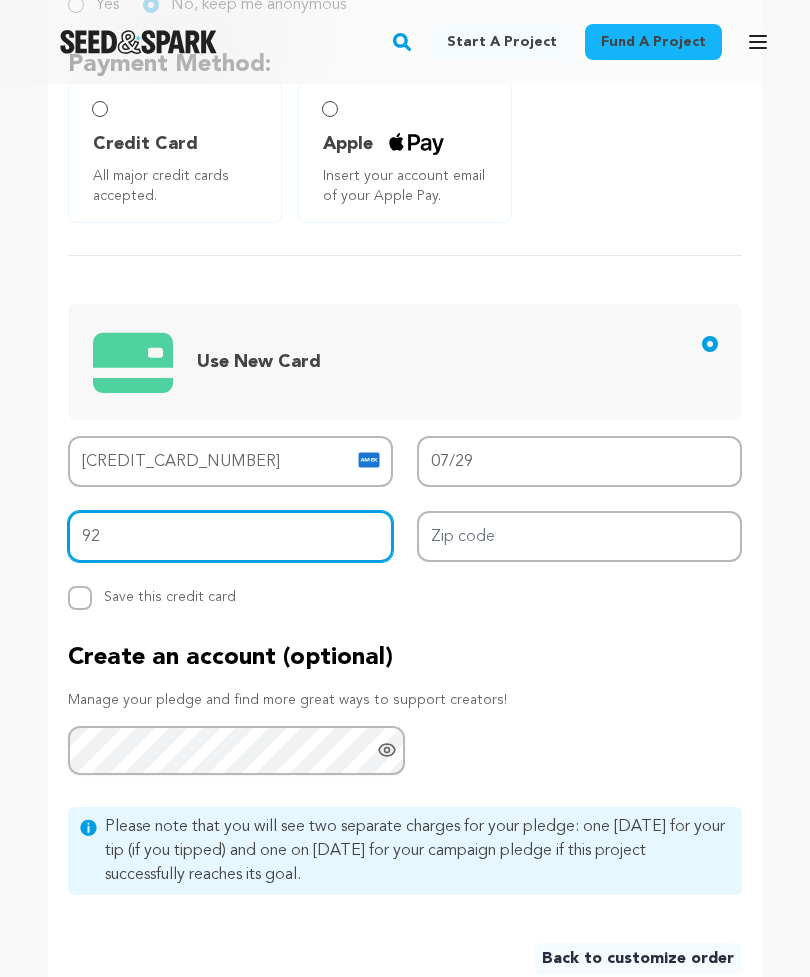 type on "9" 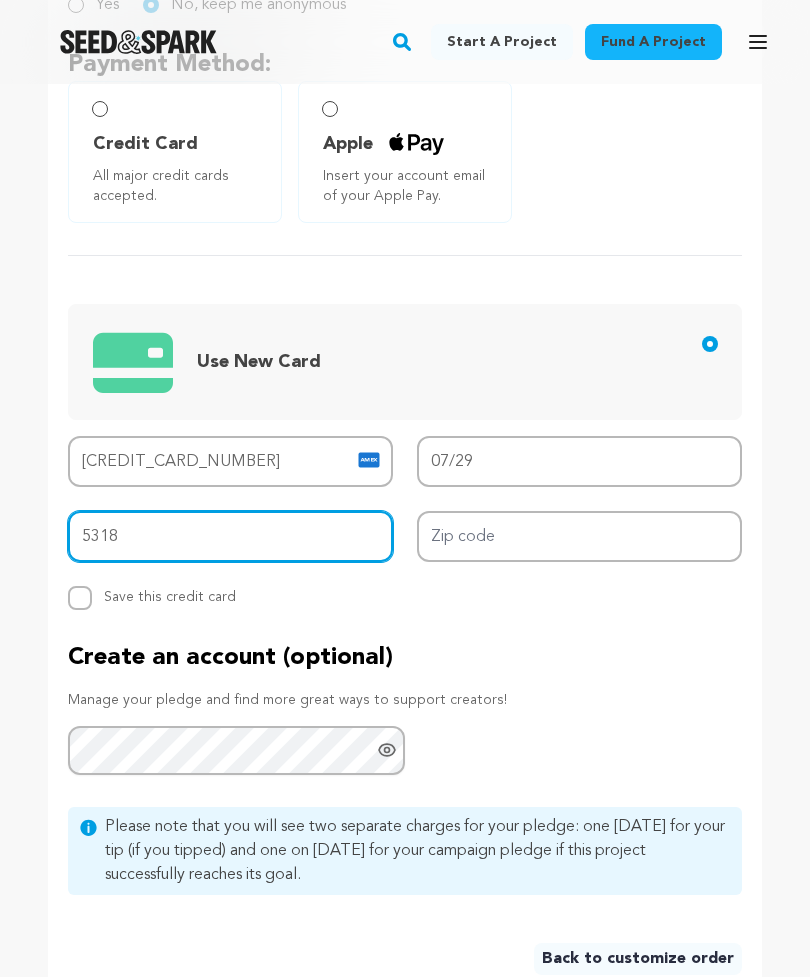 type on "5318" 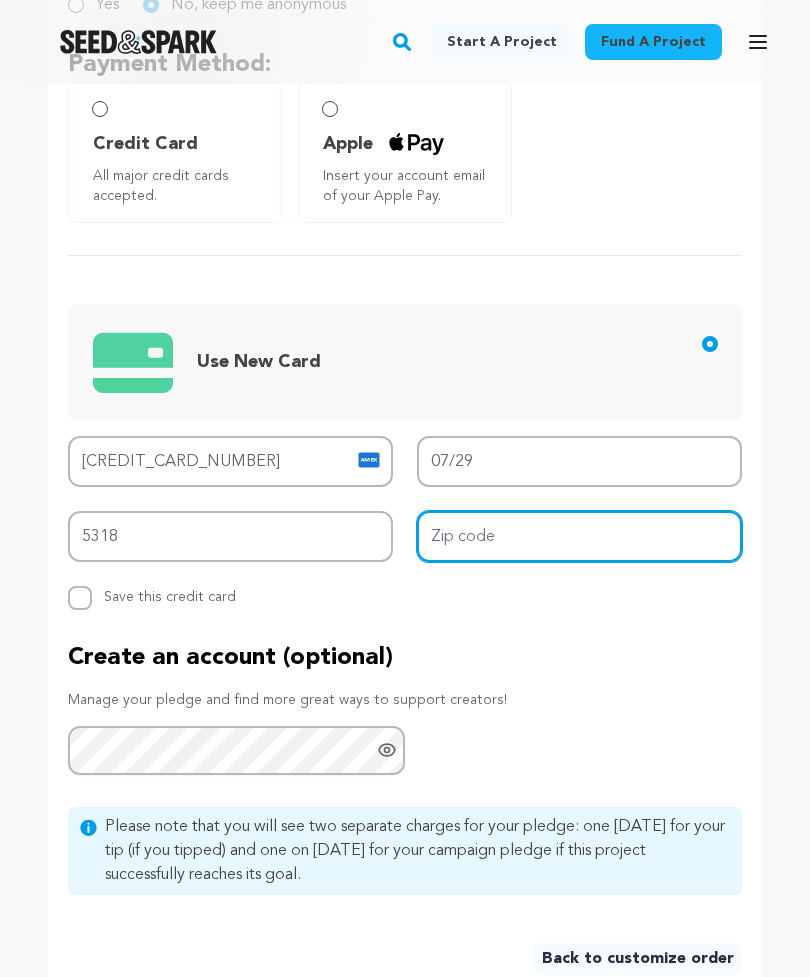 click on "Zip code" at bounding box center (579, 536) 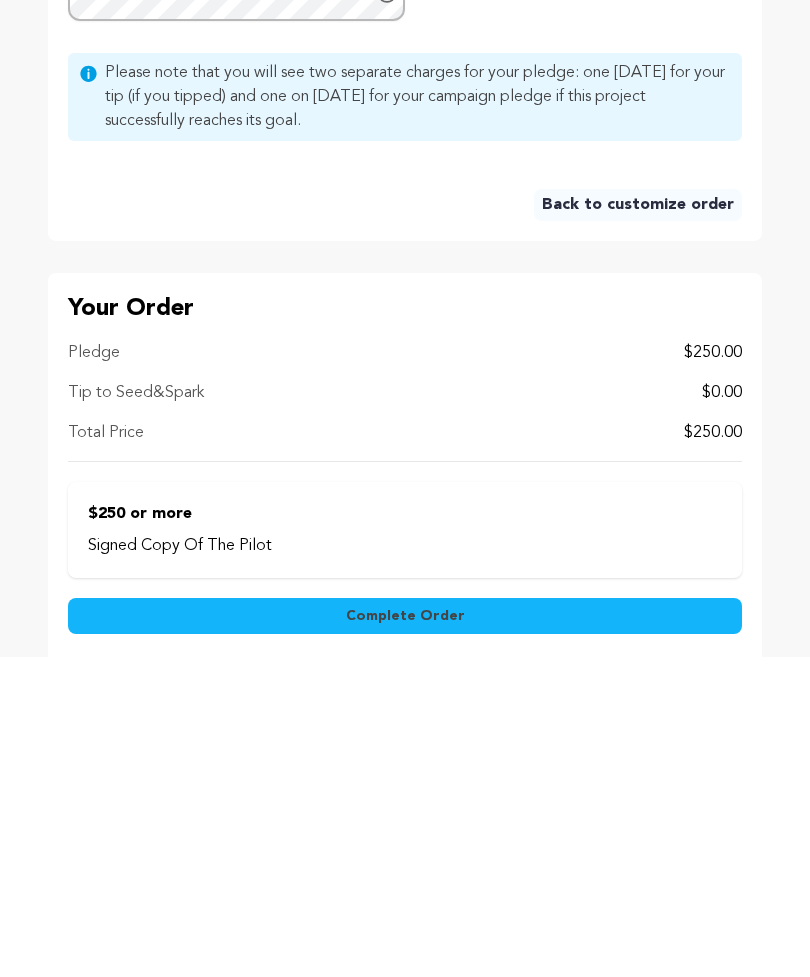 scroll, scrollTop: 1506, scrollLeft: 0, axis: vertical 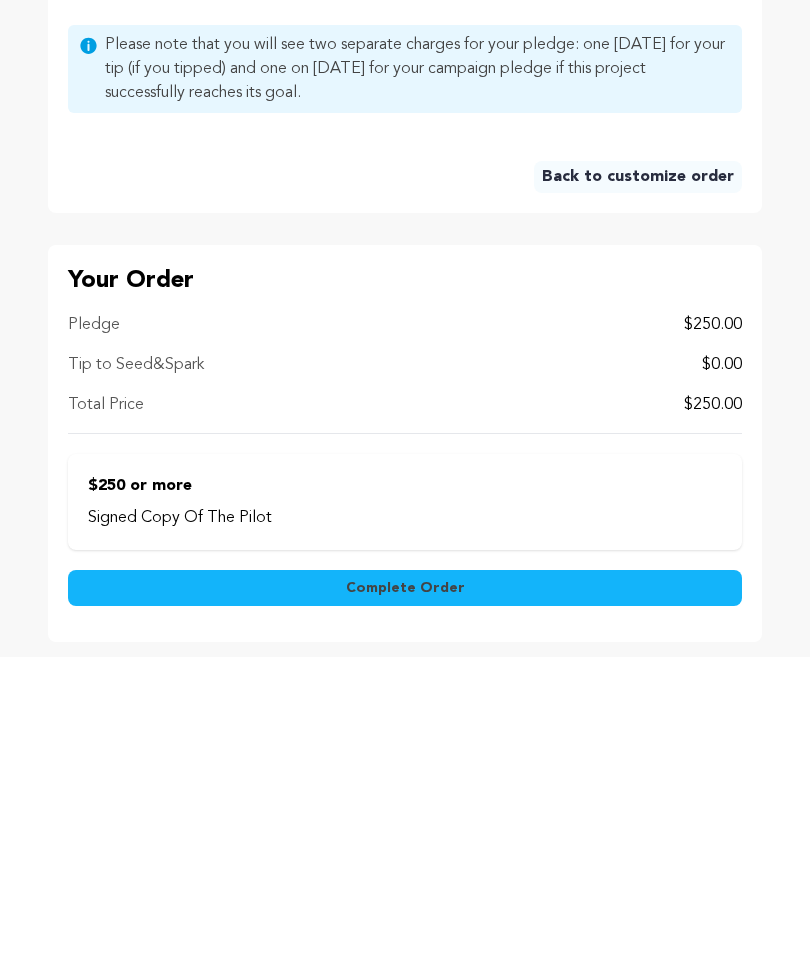 type on "90049" 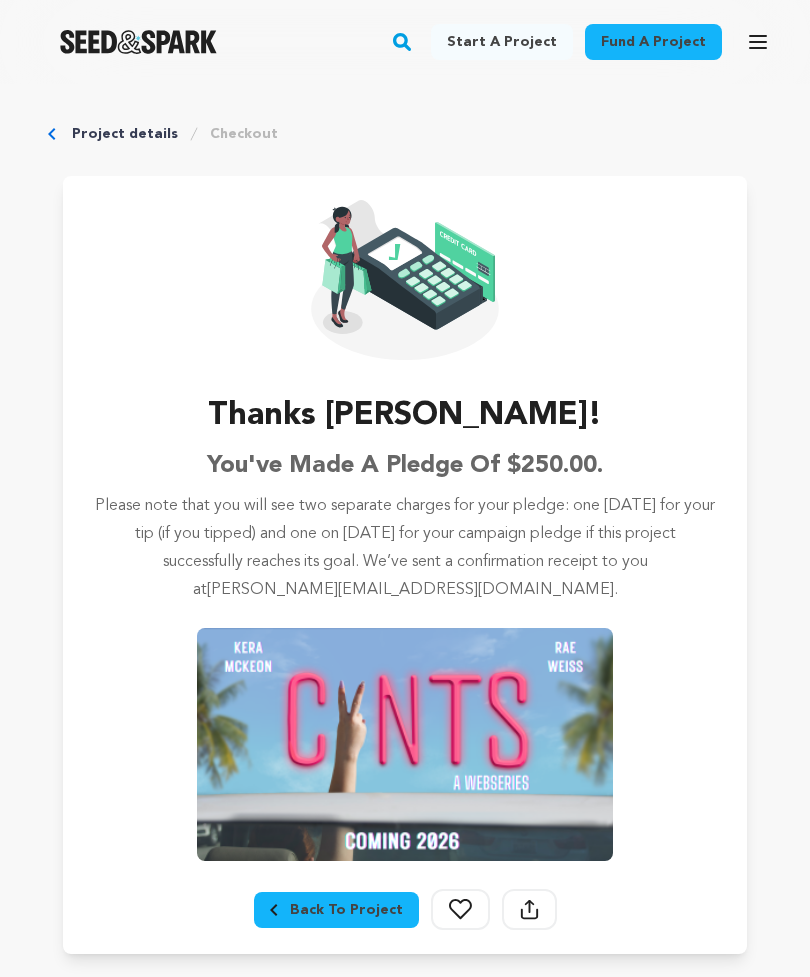 scroll, scrollTop: 0, scrollLeft: 0, axis: both 